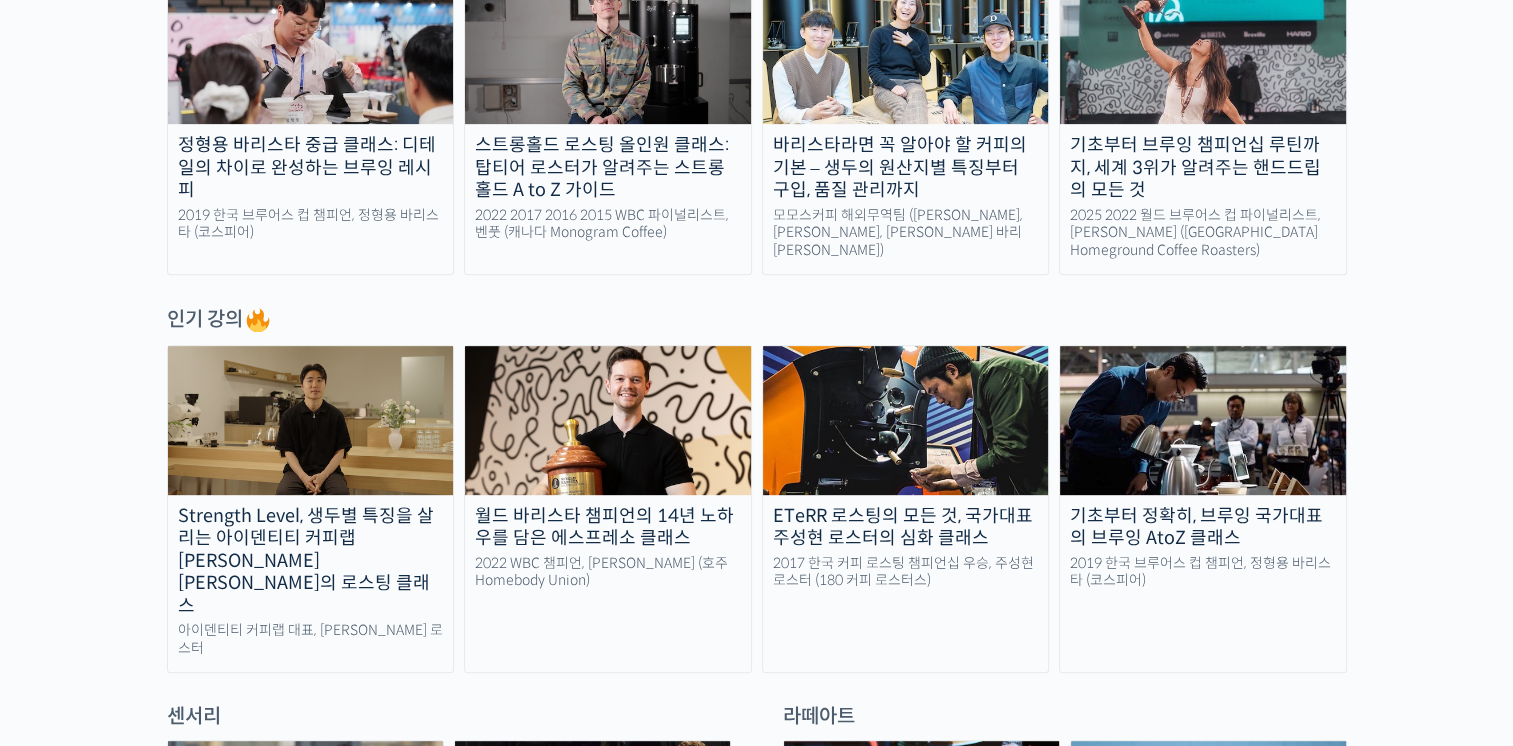 scroll, scrollTop: 700, scrollLeft: 0, axis: vertical 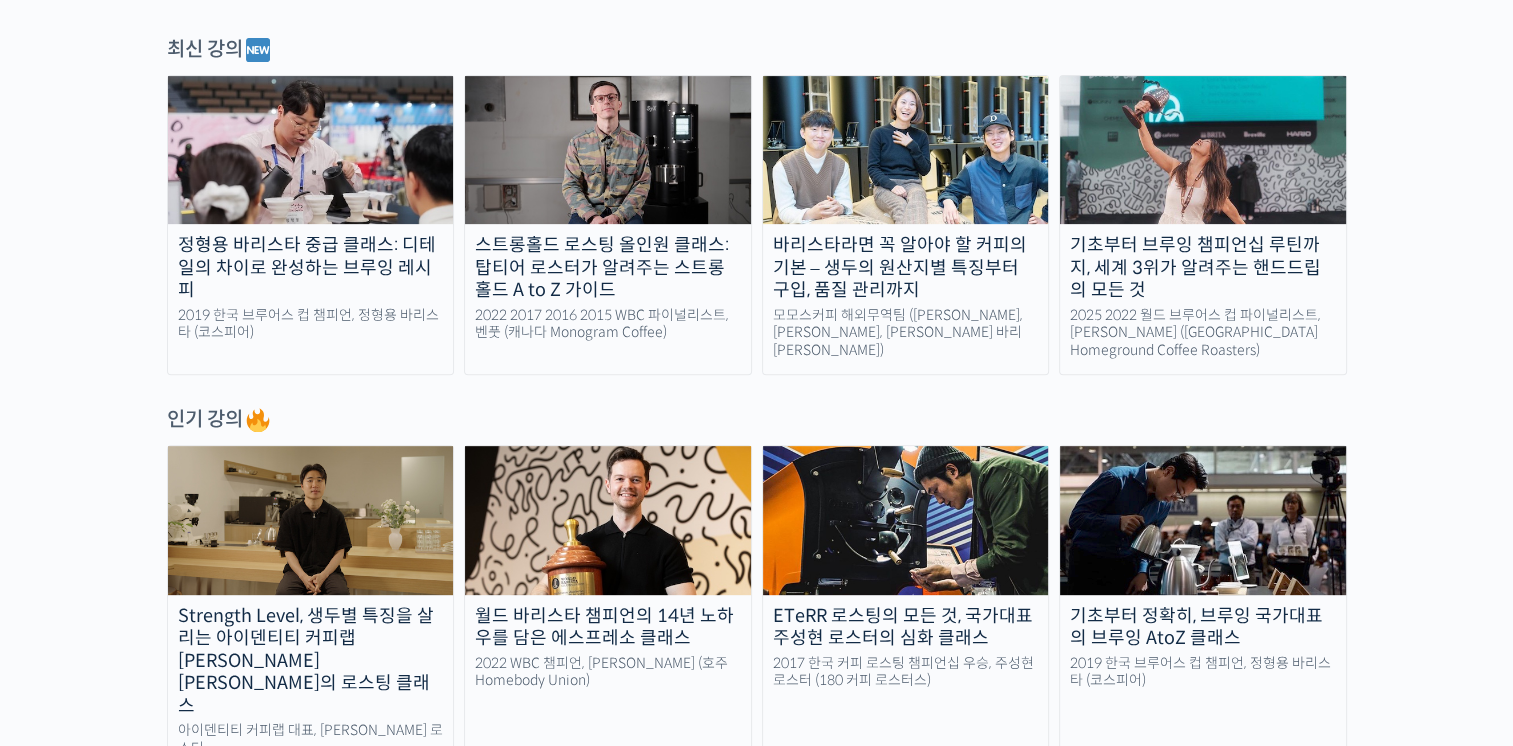 click on "[PERSON_NAME]을 다하는 당신을 위해,
[PERSON_NAME]와 함께 만든 커피 클래스
시간과 장소에 구애받지 않고, 검증된 커리큘럼으로
[PERSON_NAME] 로스터님 전주연 바리스타님 [PERSON_NAME] [PERSON_NAME] 심사위원님 [PERSON_NAME] 로스터님 [PERSON_NAME] 바리[PERSON_NAME]님 [PERSON_NAME] 로스터님 추경하 바리스타님 [PERSON_NAME] 정형용 [PERSON_NAME] [PERSON_NAME] 팀장님 [PERSON_NAME] [DEMOGRAPHIC_DATA][PERSON_NAME] [PERSON_NAME] 바리[PERSON_NAME]님 [PERSON_NAME] [PERSON_NAME] 바리[PERSON_NAME]님 [PERSON_NAME] [PERSON_NAME] 로스터님 [PERSON_NAME] 바리[PERSON_NAME]님 Elysia [PERSON_NAME] [PERSON_NAME]님 [PERSON_NAME] [PERSON_NAME] [PERSON_NAME] 로스터님 [PERSON_NAME] [PERSON_NAME]님 [PERSON_NAME] 심사위원님 [PERSON_NAME] [PERSON_NAME]님 [PERSON_NAME] 매니저님 [PERSON_NAME] 엔지니어님" at bounding box center [757, 2951] 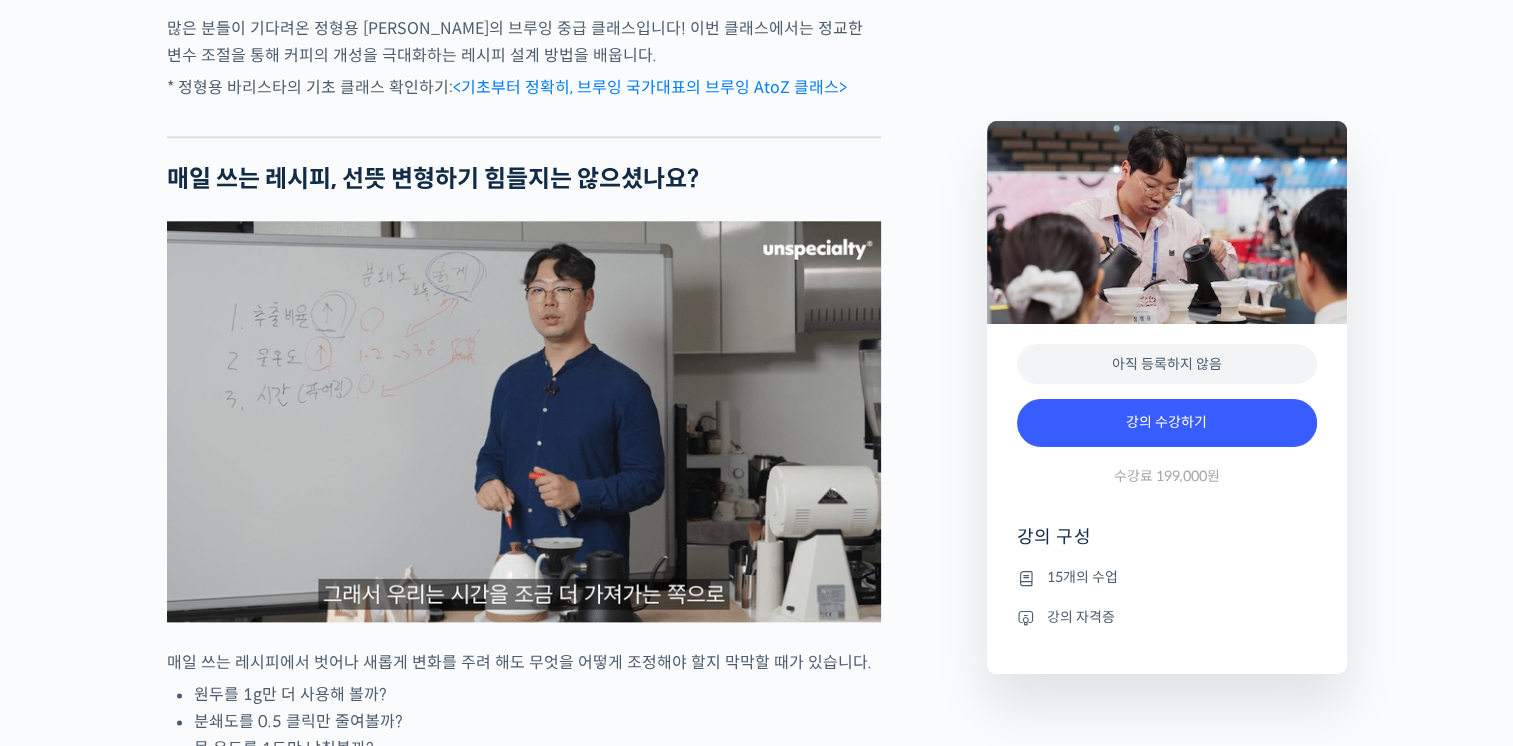 scroll, scrollTop: 2200, scrollLeft: 0, axis: vertical 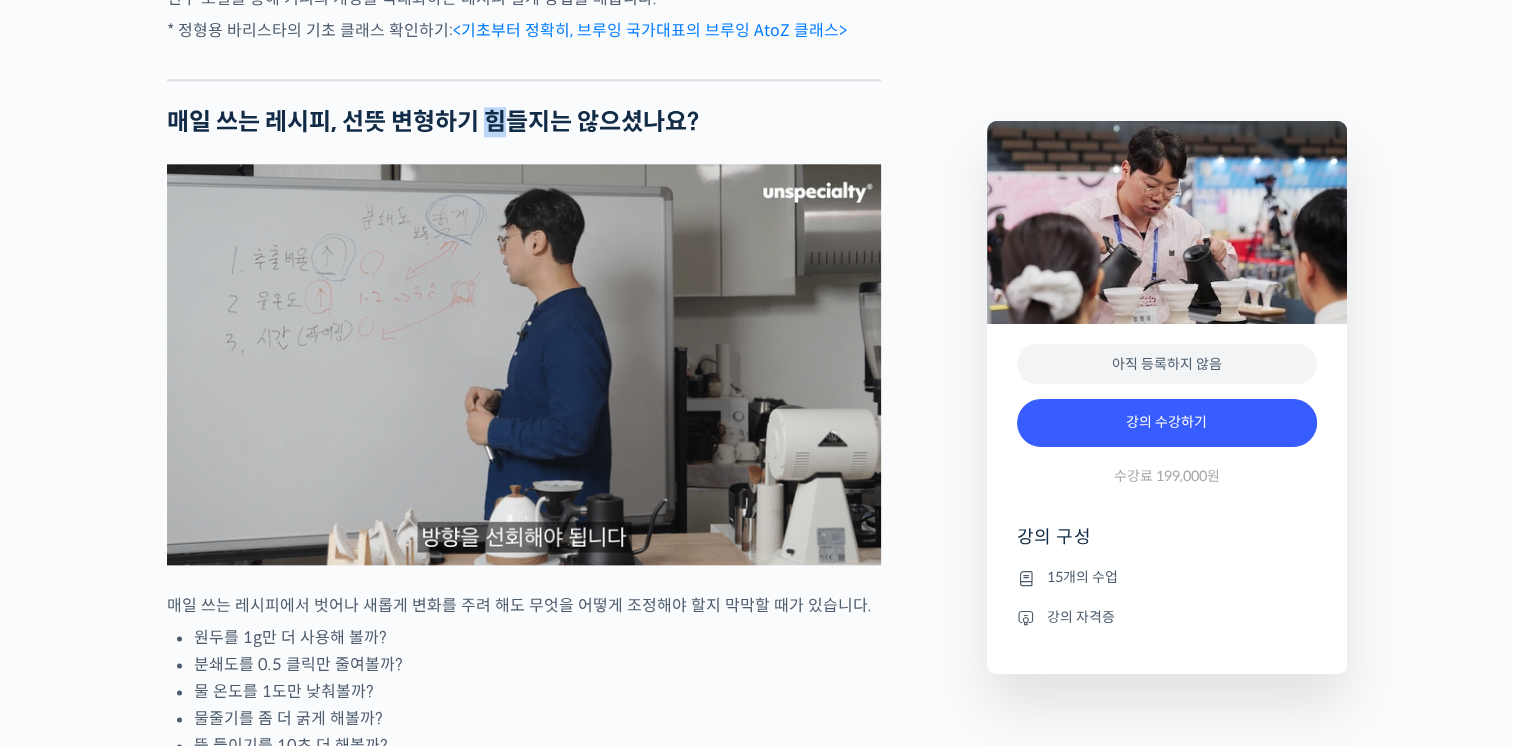drag, startPoint x: 489, startPoint y: 202, endPoint x: 604, endPoint y: 188, distance: 115.84904 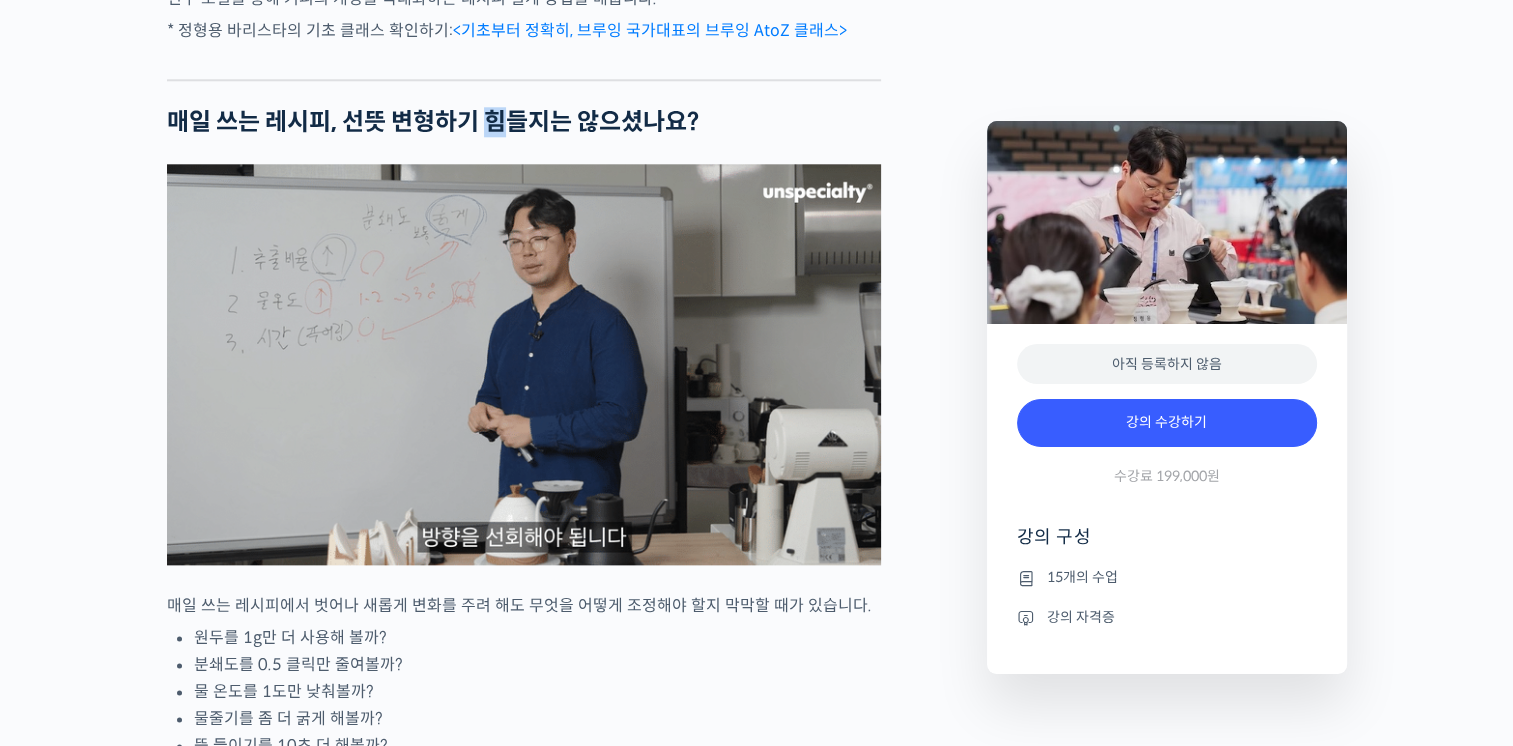 click on "매일 쓰는 레시피, 선뜻 변형하기 힘들지는 않으셨나요?" at bounding box center (524, 122) 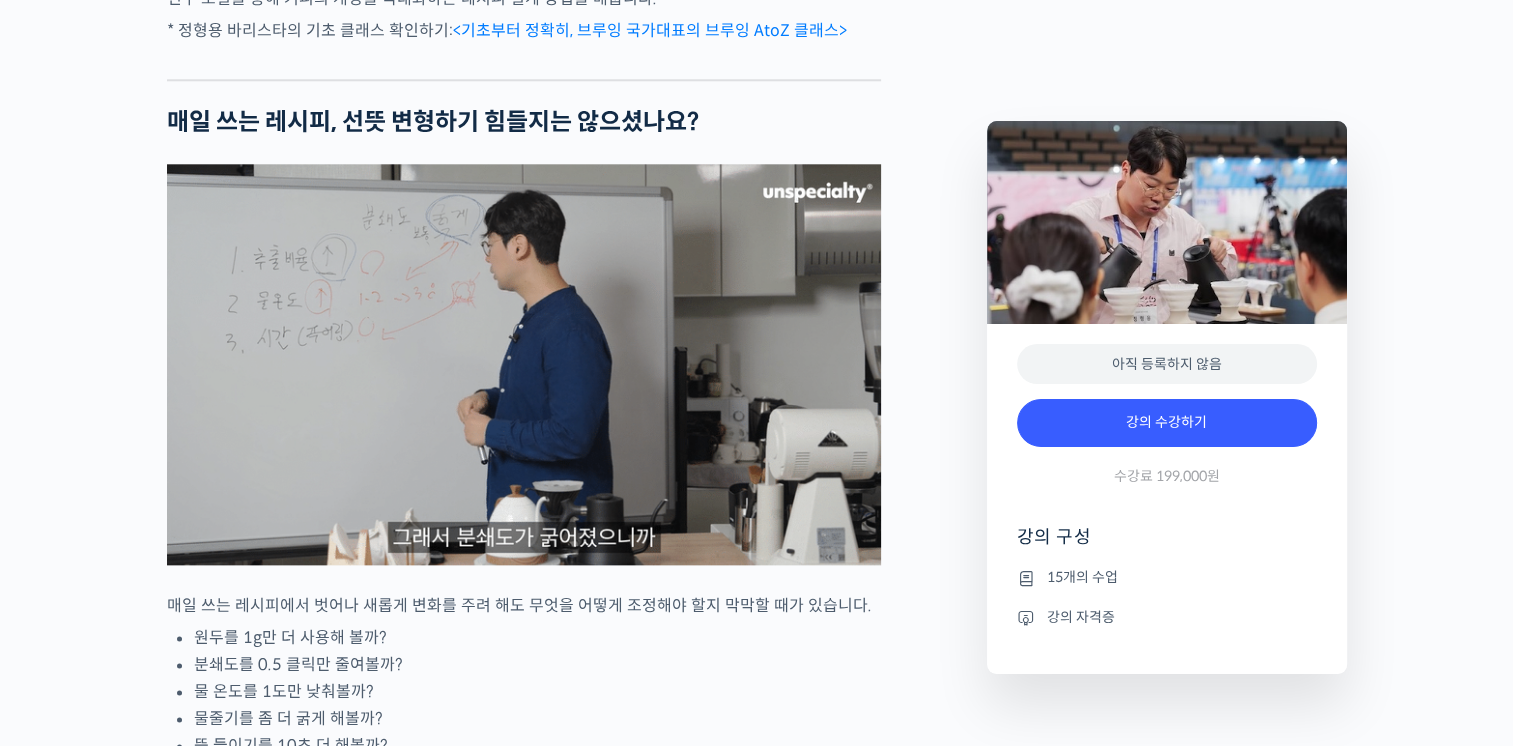 drag, startPoint x: 604, startPoint y: 188, endPoint x: 647, endPoint y: 182, distance: 43.416588 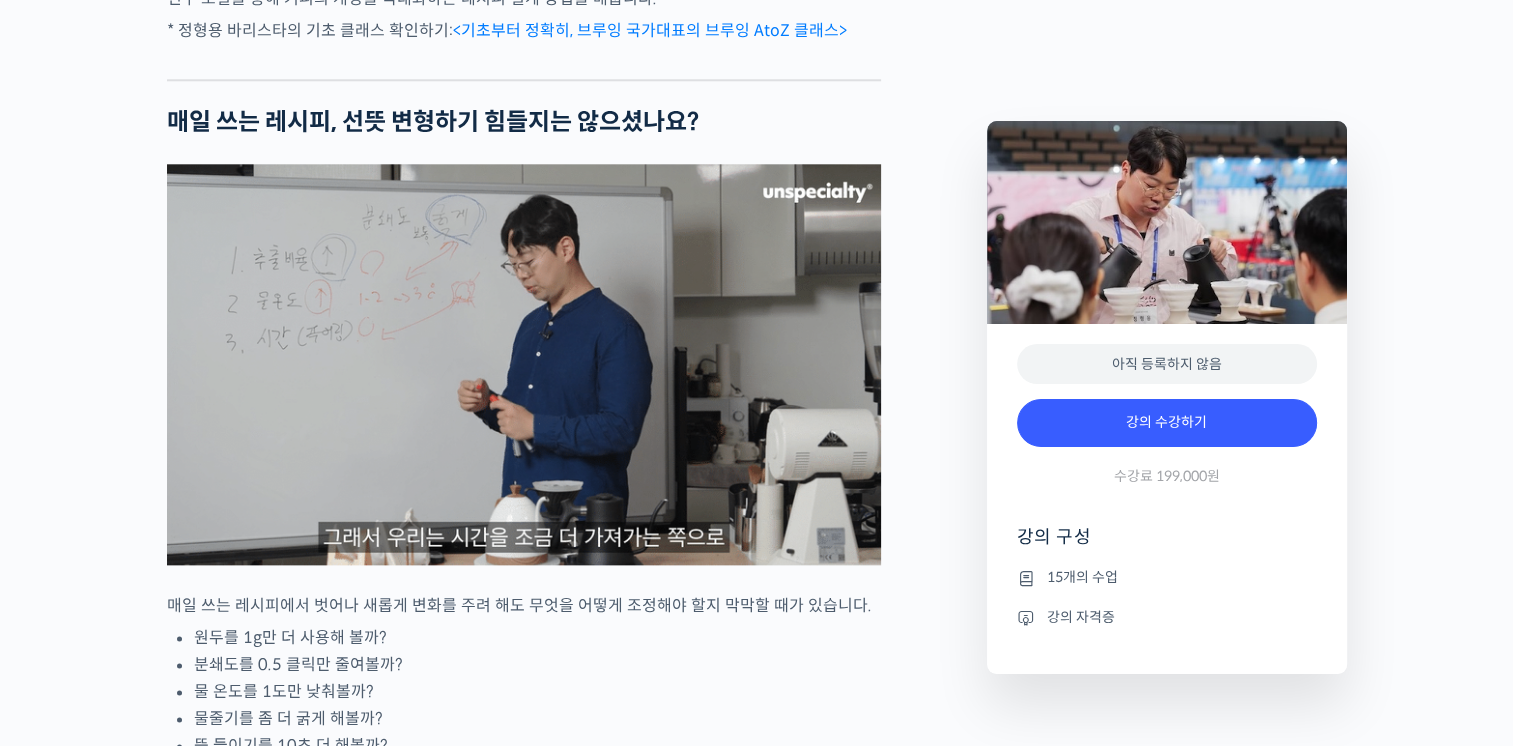 click on "매일 쓰는 레시피, 선뜻 변형하기 힘들지는 않으셨나요?" at bounding box center (524, 122) 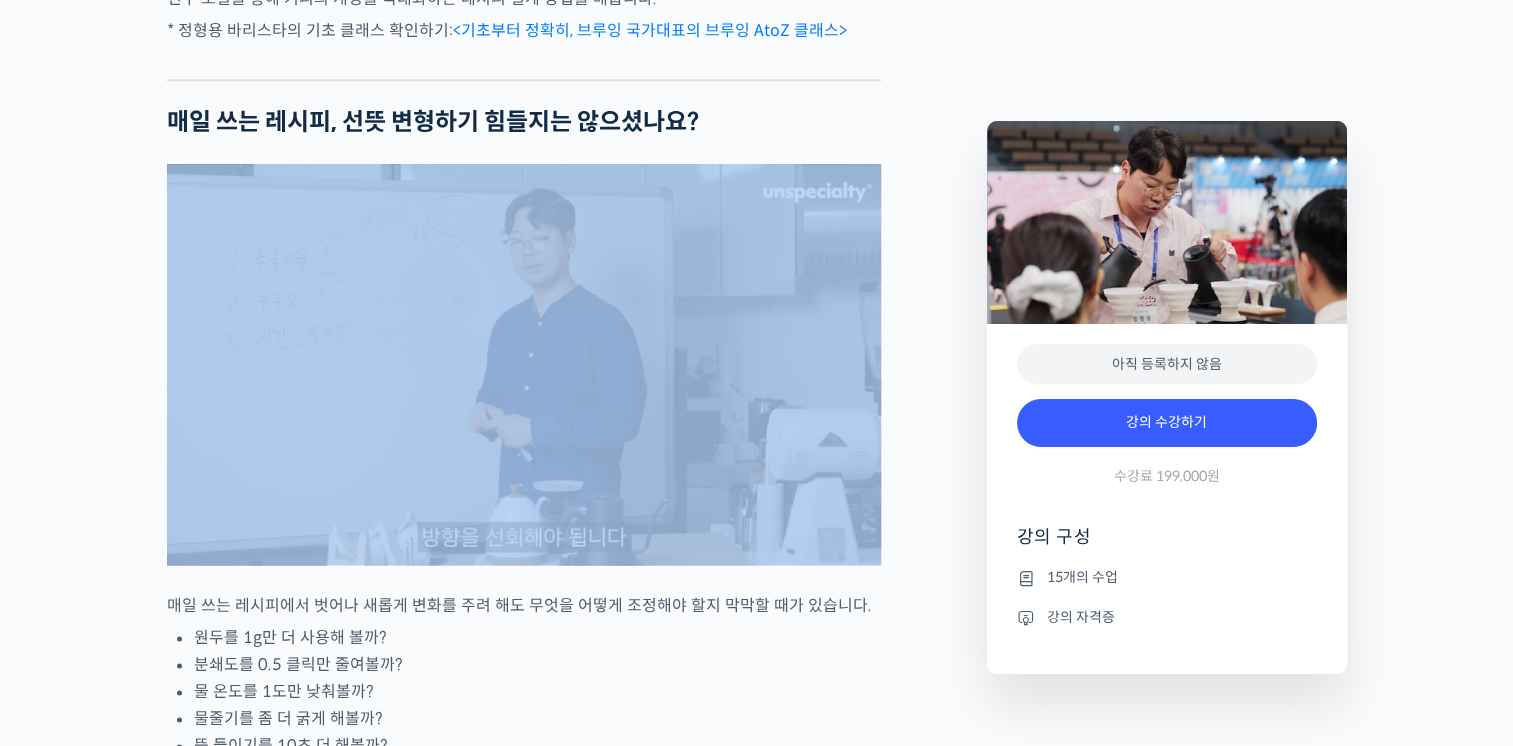 click on "정형용 바리스타를 소개합니다!
<코스피어(cospir)> 대표
2019 Korea Brewers Cup Championship 우승
2019 World Brewers Cup 국가대표 출전
2020 Korea Brewers Cup Championship 5위
2023 Korea Brewers Cup Championship 2위
클래스 소개
많은 분들이 기다려온 정형용 바리스타의 브루잉 중급 클래스입니다! 이번 클래스에서는 정교한 변수 조절을 통해 커피의 개성을 극대화하는 레시피 설계 방법을 배웁니다.
* 정형용 바리스타의 기초 클래스 확인하기:  <기초부터 정확히, 브루잉 국가대표의 브루잉 AtoZ 클래스>
매일 쓰는 레시피, 선뜻 변형하기 힘들지는 않으셨나요?
매일 쓰는 레시피에서 벗어나 새롭게 변화를 주려 해도 무엇을 어떻게 조정해야 할지 막막할 때가 있습니다.
원두를 1g만 더 사용해 볼까?" at bounding box center (524, 1152) 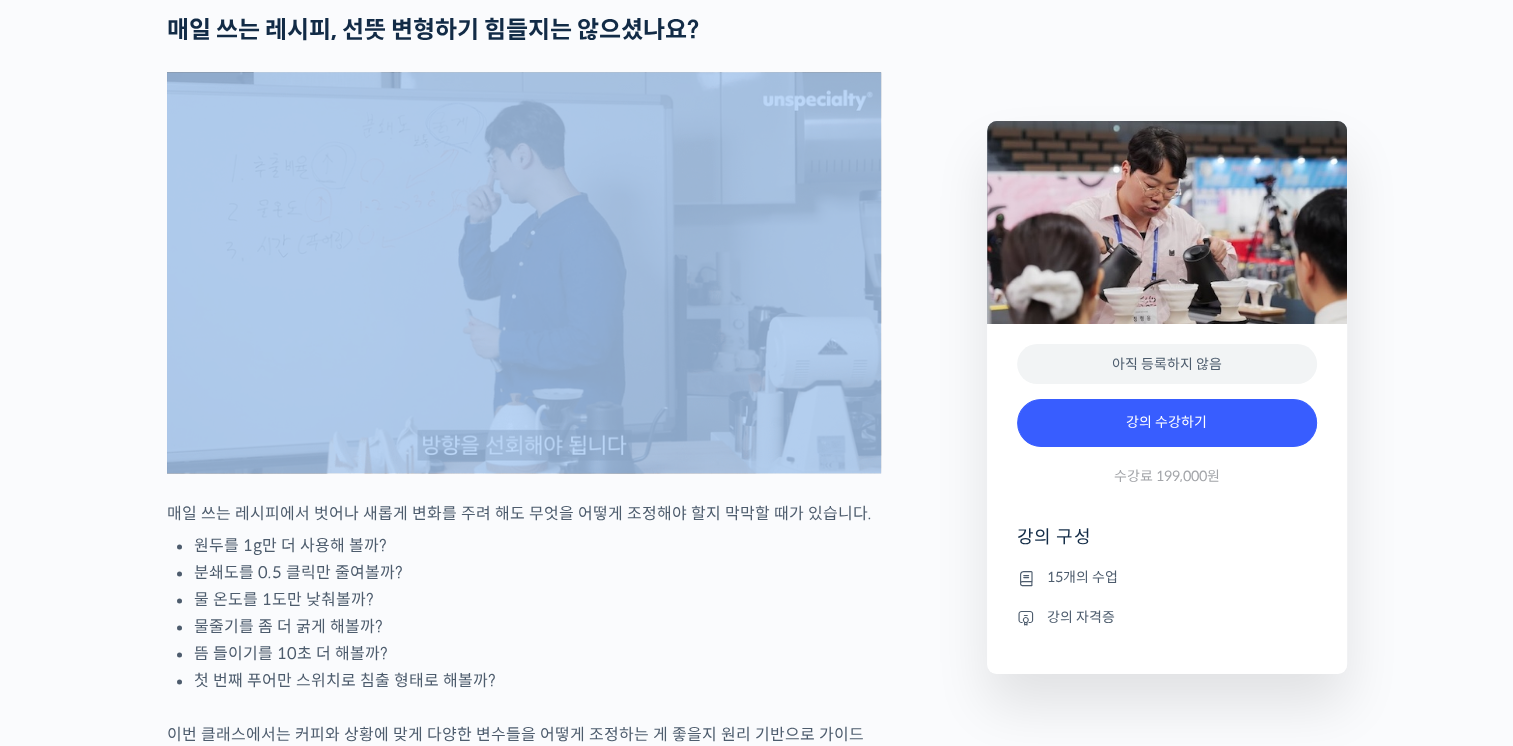 scroll, scrollTop: 2400, scrollLeft: 0, axis: vertical 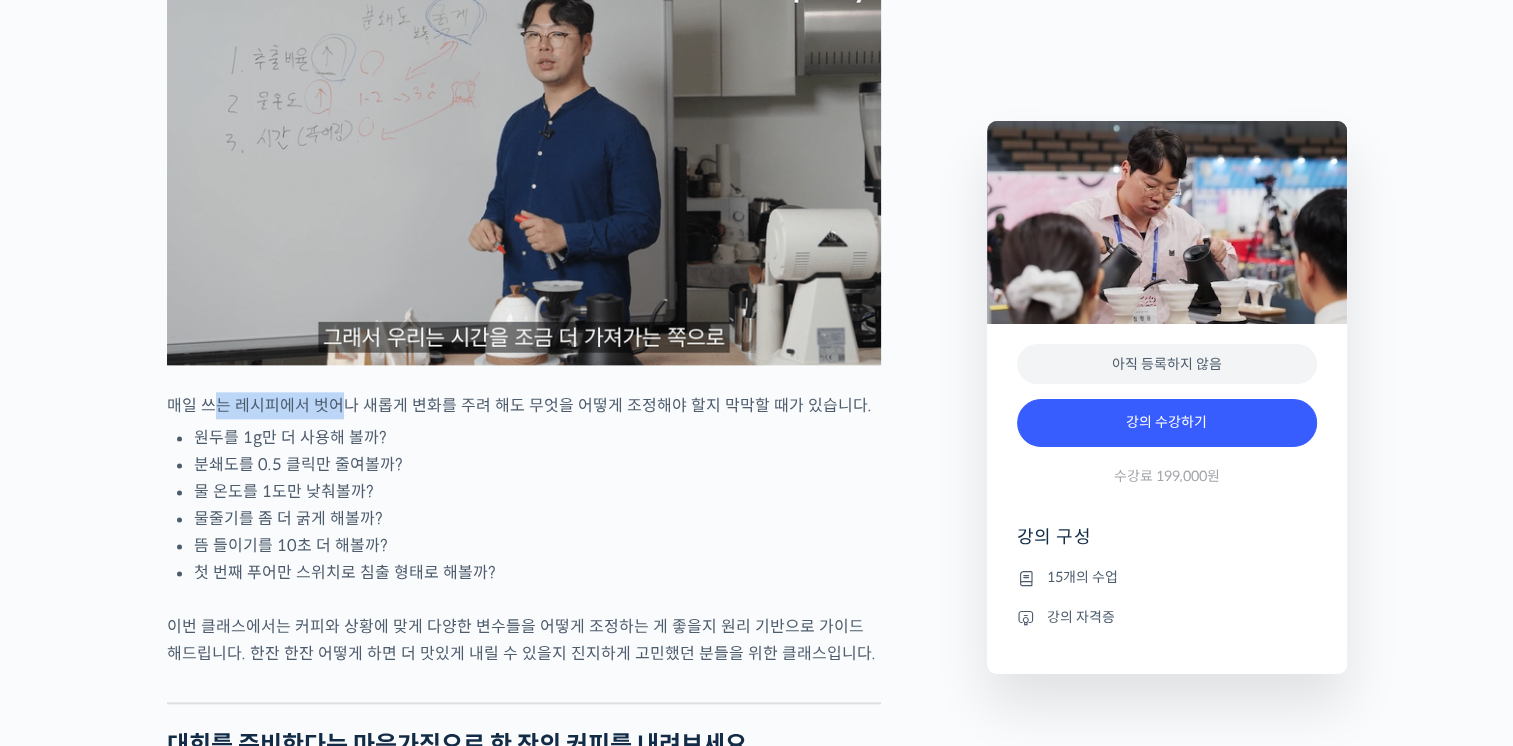 drag, startPoint x: 216, startPoint y: 466, endPoint x: 563, endPoint y: 498, distance: 348.47238 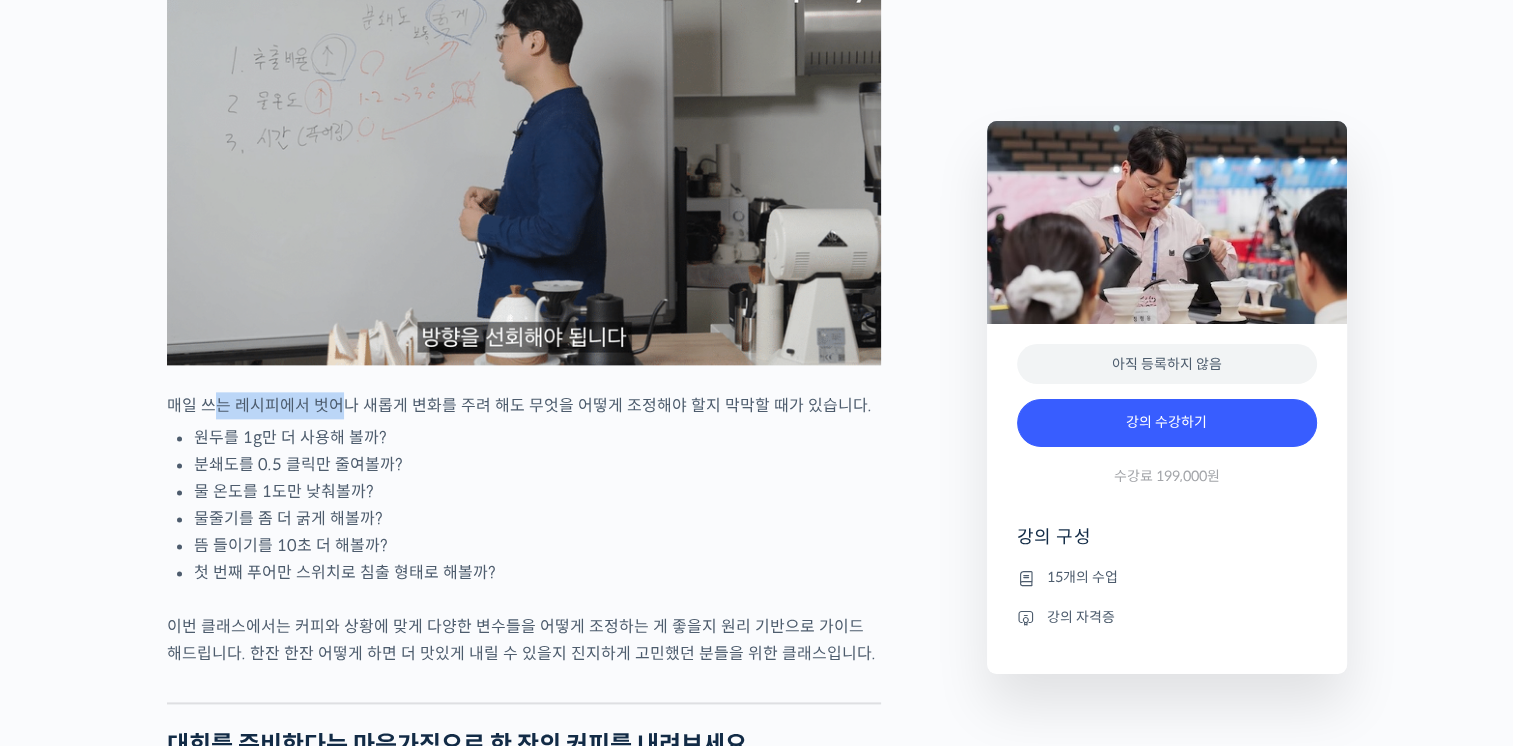 click on "매일 쓰는 레시피에서 벗어나 새롭게 변화를 주려 해도 무엇을 어떻게 조정해야 할지 막막할 때가 있습니다." at bounding box center [524, 405] 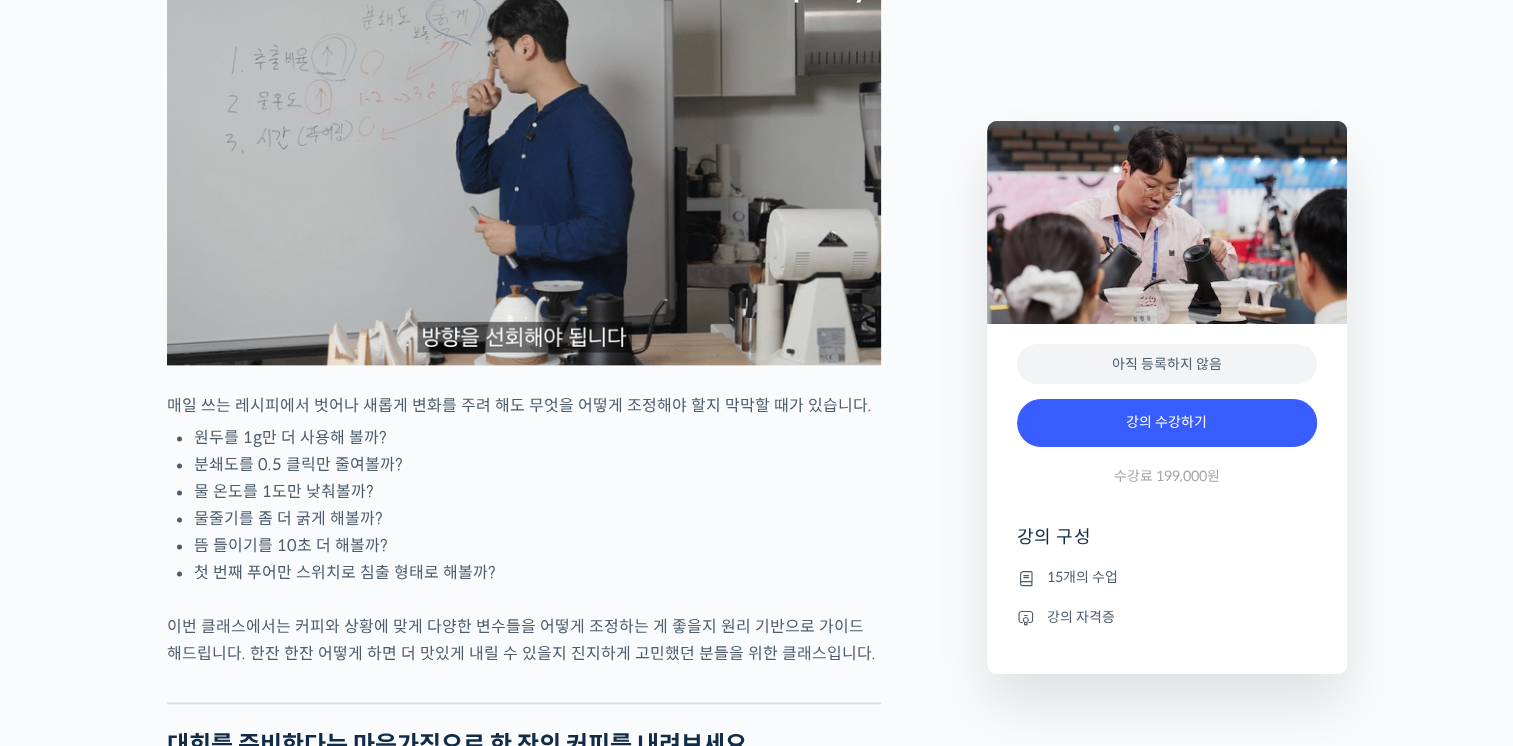 drag, startPoint x: 563, startPoint y: 498, endPoint x: 671, endPoint y: 528, distance: 112.08925 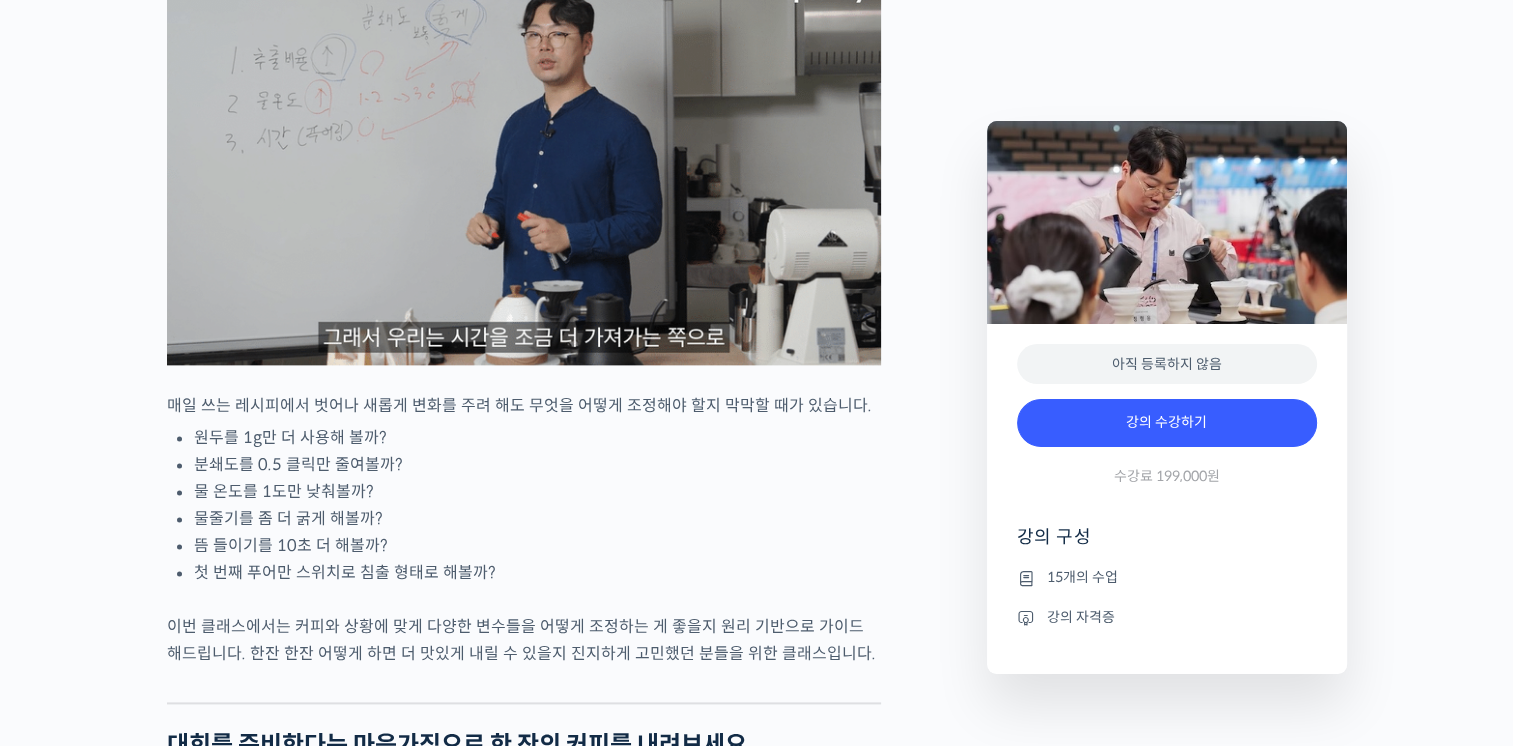 click on "분쇄도를 0.5 클릭만 줄여볼까?" at bounding box center (537, 464) 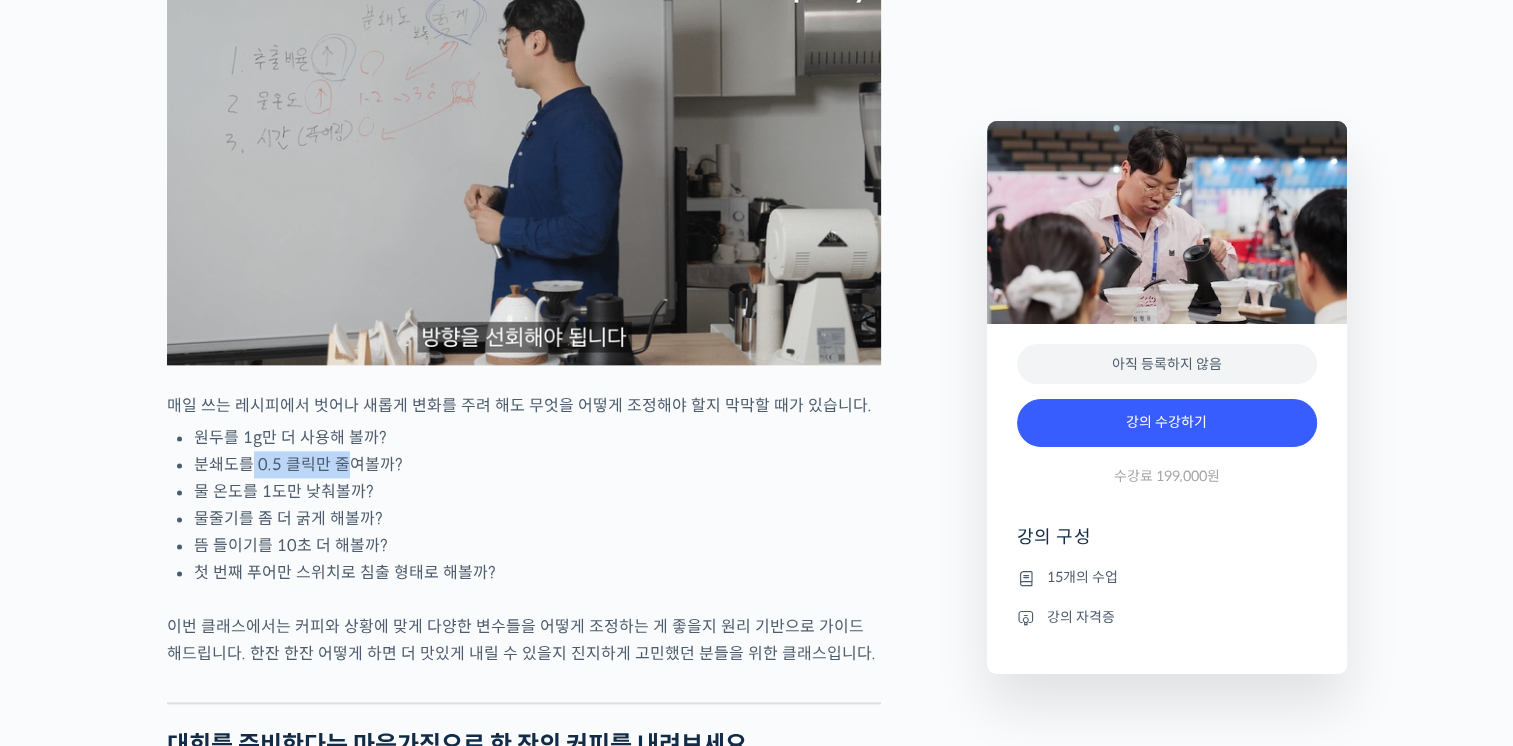 drag, startPoint x: 315, startPoint y: 526, endPoint x: 556, endPoint y: 537, distance: 241.2509 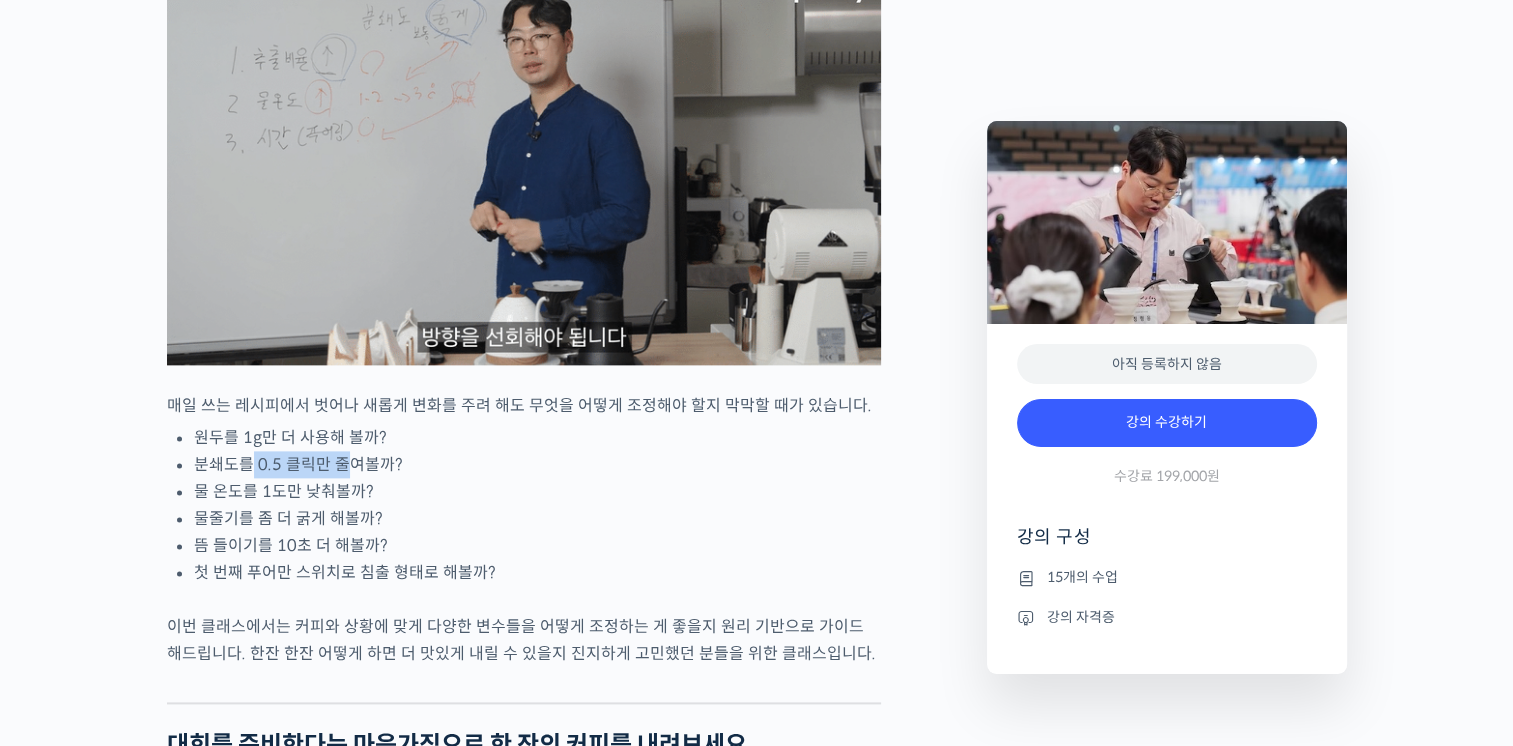 click on "분쇄도를 0.5 클릭만 줄여볼까?" at bounding box center [537, 464] 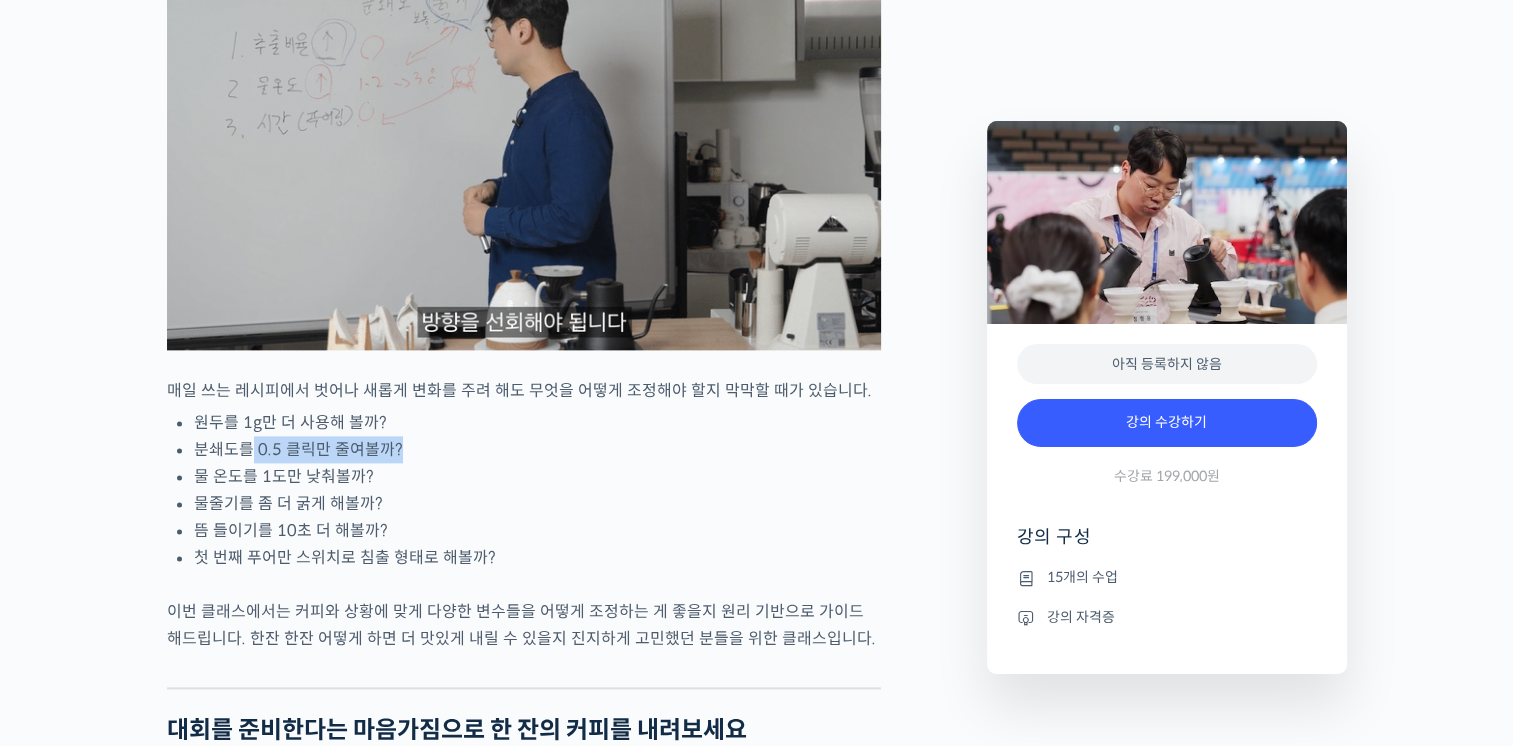 scroll, scrollTop: 2600, scrollLeft: 0, axis: vertical 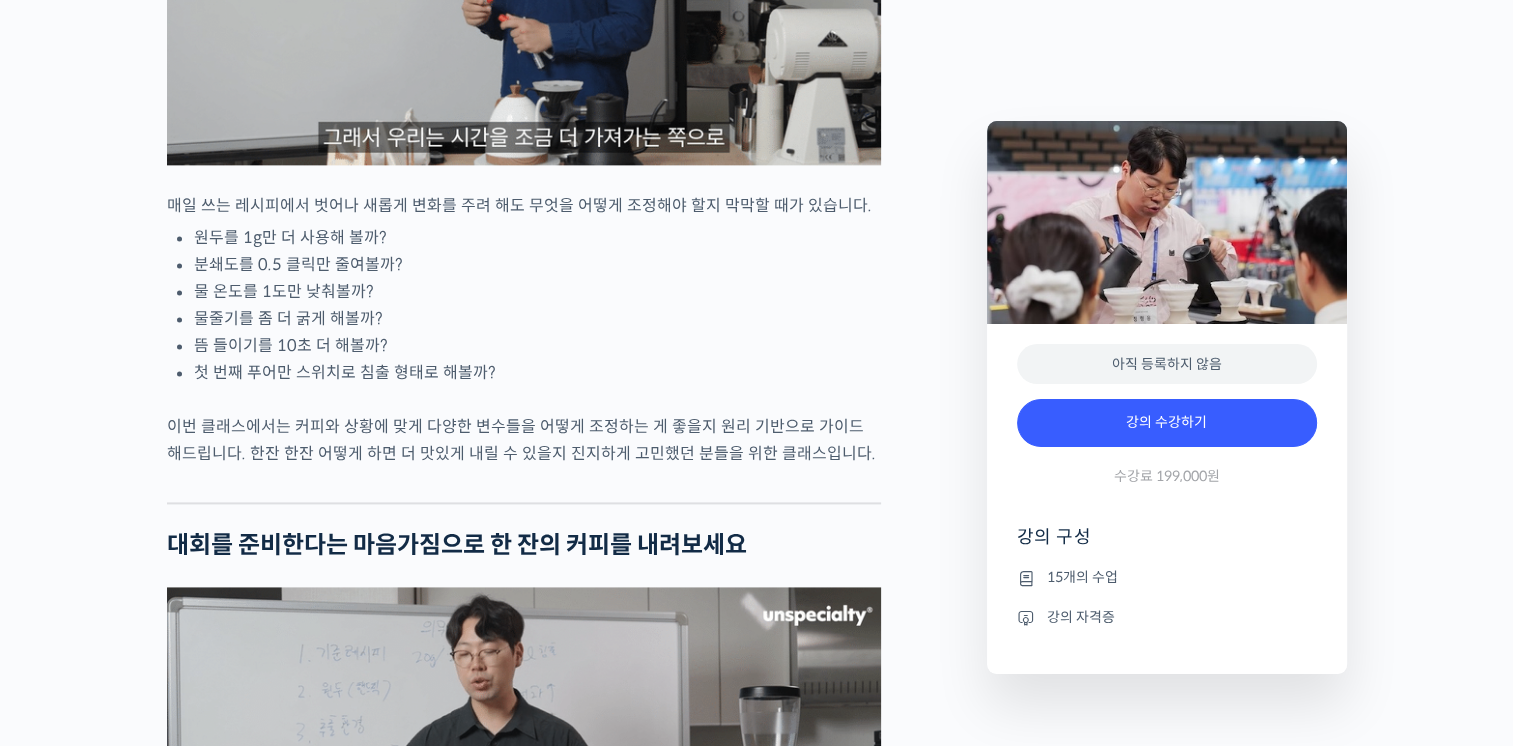 drag, startPoint x: 356, startPoint y: 482, endPoint x: 336, endPoint y: 472, distance: 22.36068 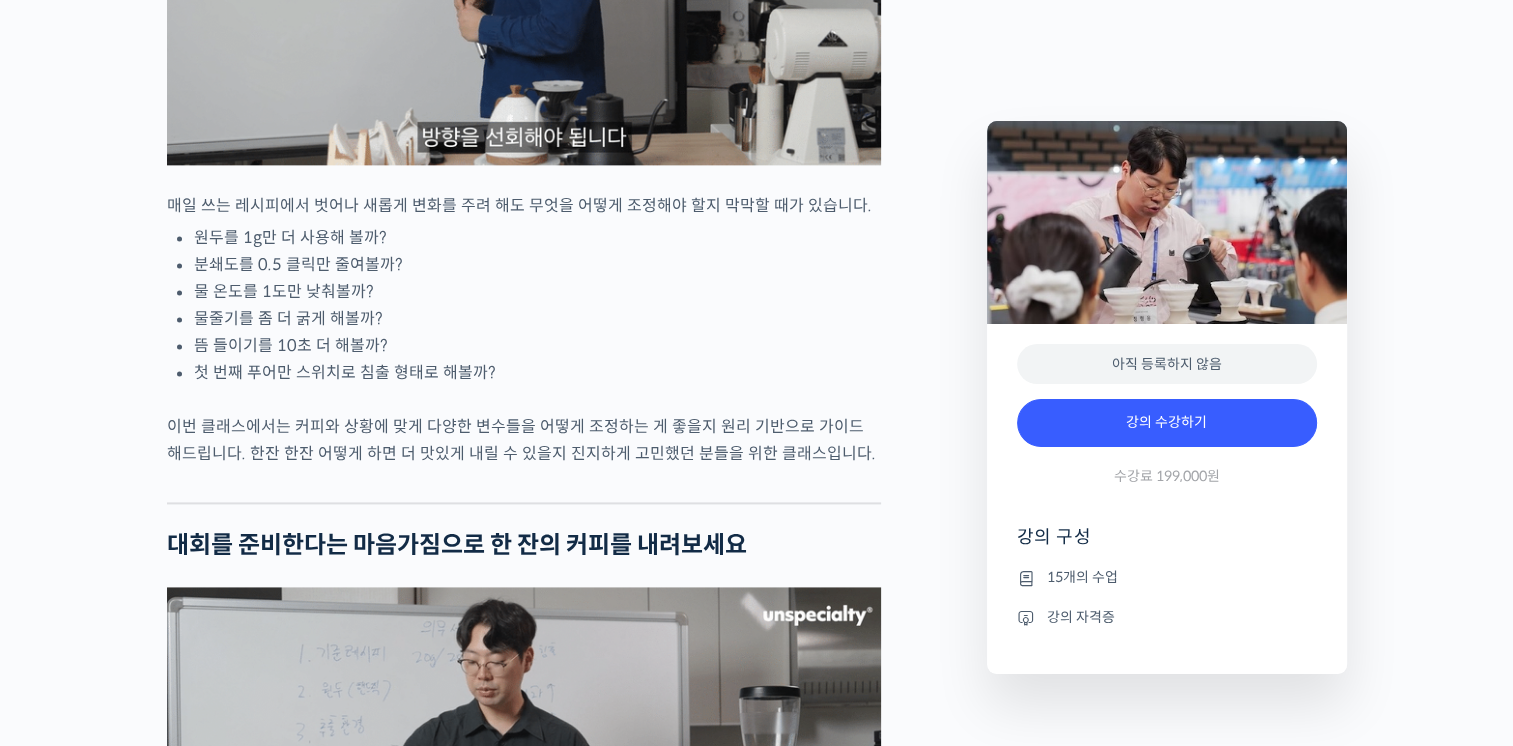 click on "정형용 바리스타를 소개합니다!
<코스피어(cospir)> 대표
2019 Korea Brewers Cup Championship 우승
2019 World Brewers Cup 국가대표 출전
2020 Korea Brewers Cup Championship 5위
2023 Korea Brewers Cup Championship 2위
클래스 소개
많은 분들이 기다려온 정형용 바리스타의 브루잉 중급 클래스입니다! 이번 클래스에서는 정교한 변수 조절을 통해 커피의 개성을 극대화하는 레시피 설계 방법을 배웁니다.
* 정형용 바리스타의 기초 클래스 확인하기:  <기초부터 정확히, 브루잉 국가대표의 브루잉 AtoZ 클래스>
매일 쓰는 레시피, 선뜻 변형하기 힘들지는 않으셨나요?
매일 쓰는 레시피에서 벗어나 새롭게 변화를 주려 해도 무엇을 어떻게 조정해야 할지 막막할 때가 있습니다.
원두를 1g만 더 사용해 볼까?" at bounding box center [524, 752] 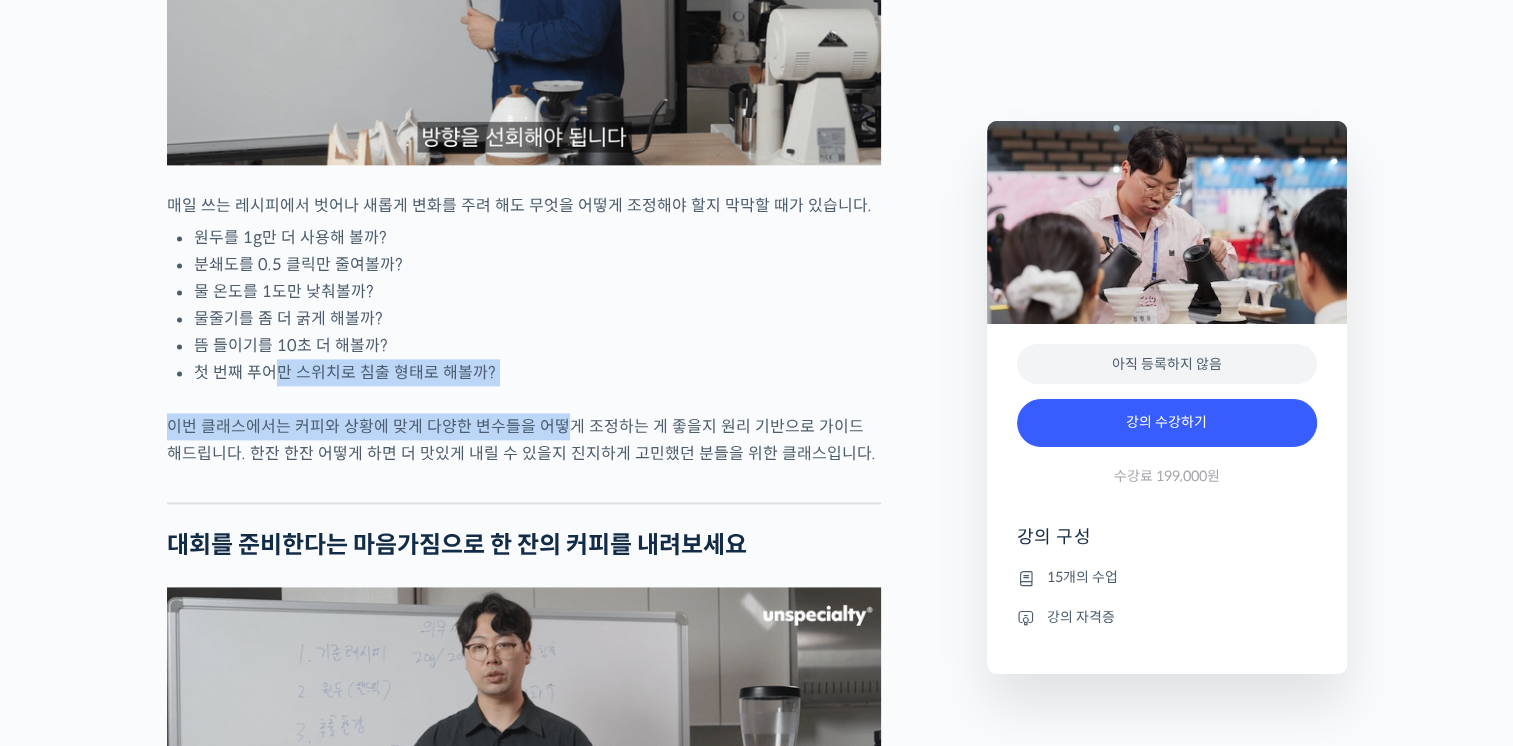 drag, startPoint x: 308, startPoint y: 442, endPoint x: 610, endPoint y: 476, distance: 303.90787 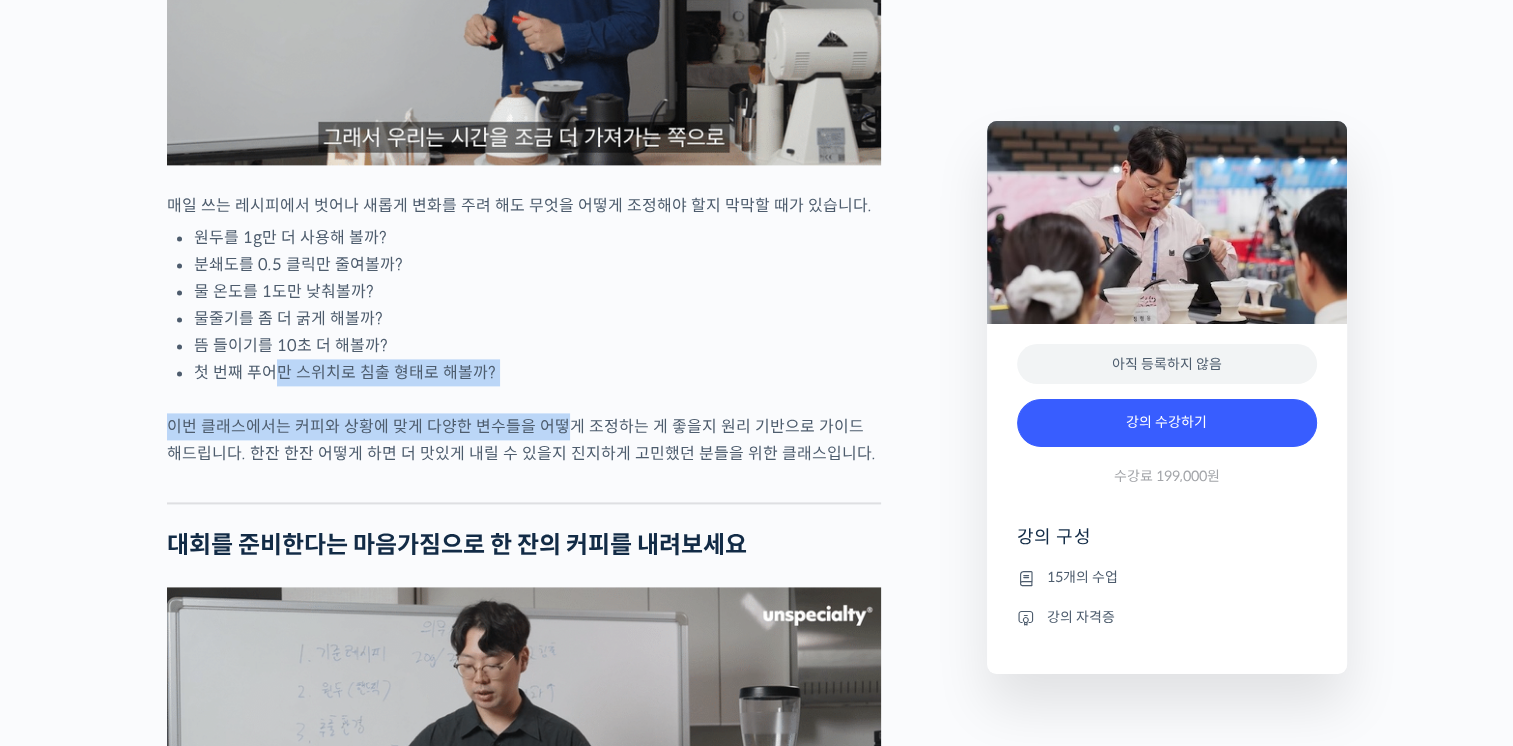 click on "정형용 바리스타를 소개합니다!
<코스피어(cospir)> 대표
2019 Korea Brewers Cup Championship 우승
2019 World Brewers Cup 국가대표 출전
2020 Korea Brewers Cup Championship 5위
2023 Korea Brewers Cup Championship 2위
클래스 소개
많은 분들이 기다려온 정형용 바리스타의 브루잉 중급 클래스입니다! 이번 클래스에서는 정교한 변수 조절을 통해 커피의 개성을 극대화하는 레시피 설계 방법을 배웁니다.
* 정형용 바리스타의 기초 클래스 확인하기:  <기초부터 정확히, 브루잉 국가대표의 브루잉 AtoZ 클래스>
매일 쓰는 레시피, 선뜻 변형하기 힘들지는 않으셨나요?
매일 쓰는 레시피에서 벗어나 새롭게 변화를 주려 해도 무엇을 어떻게 조정해야 할지 막막할 때가 있습니다.
원두를 1g만 더 사용해 볼까?" at bounding box center [524, 752] 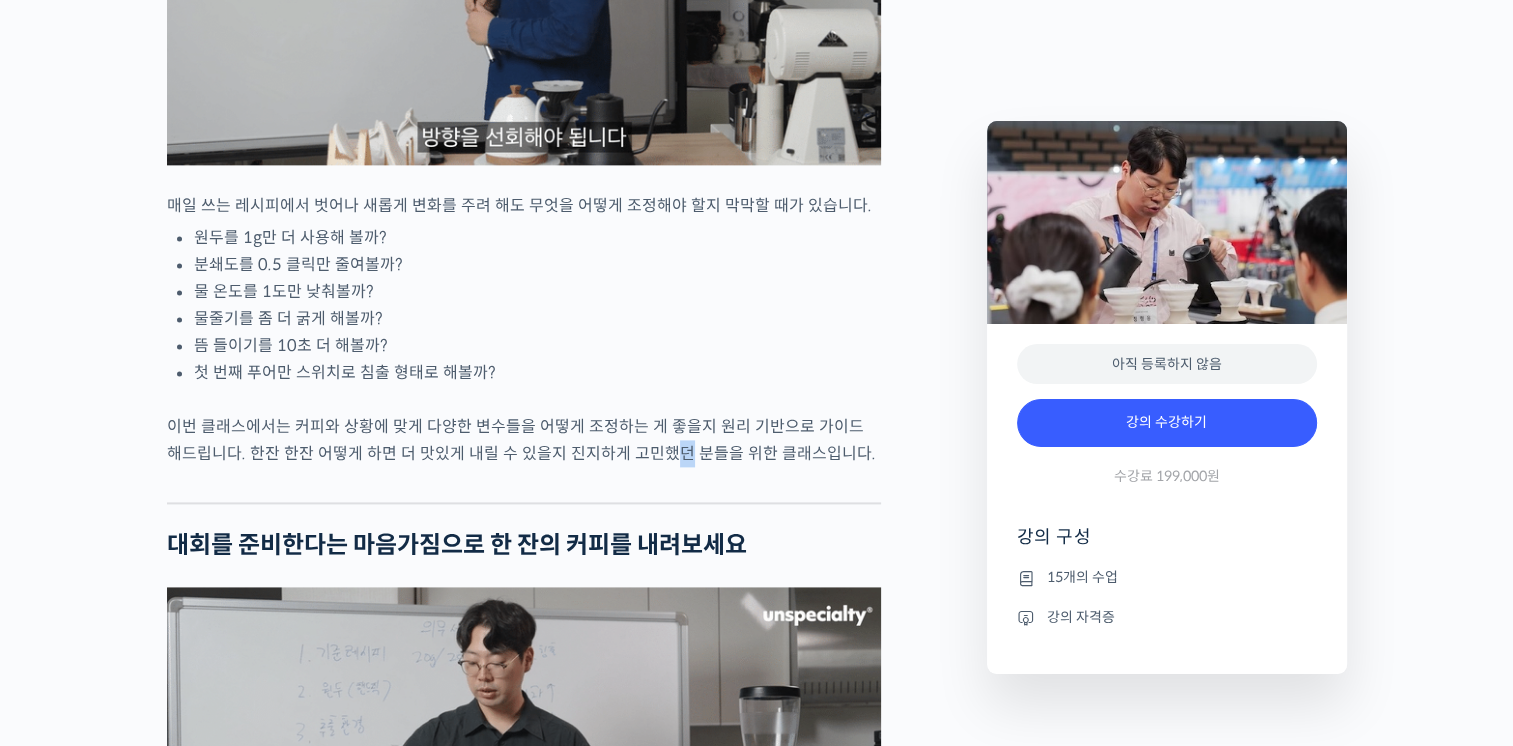 drag, startPoint x: 610, startPoint y: 476, endPoint x: 644, endPoint y: 531, distance: 64.66065 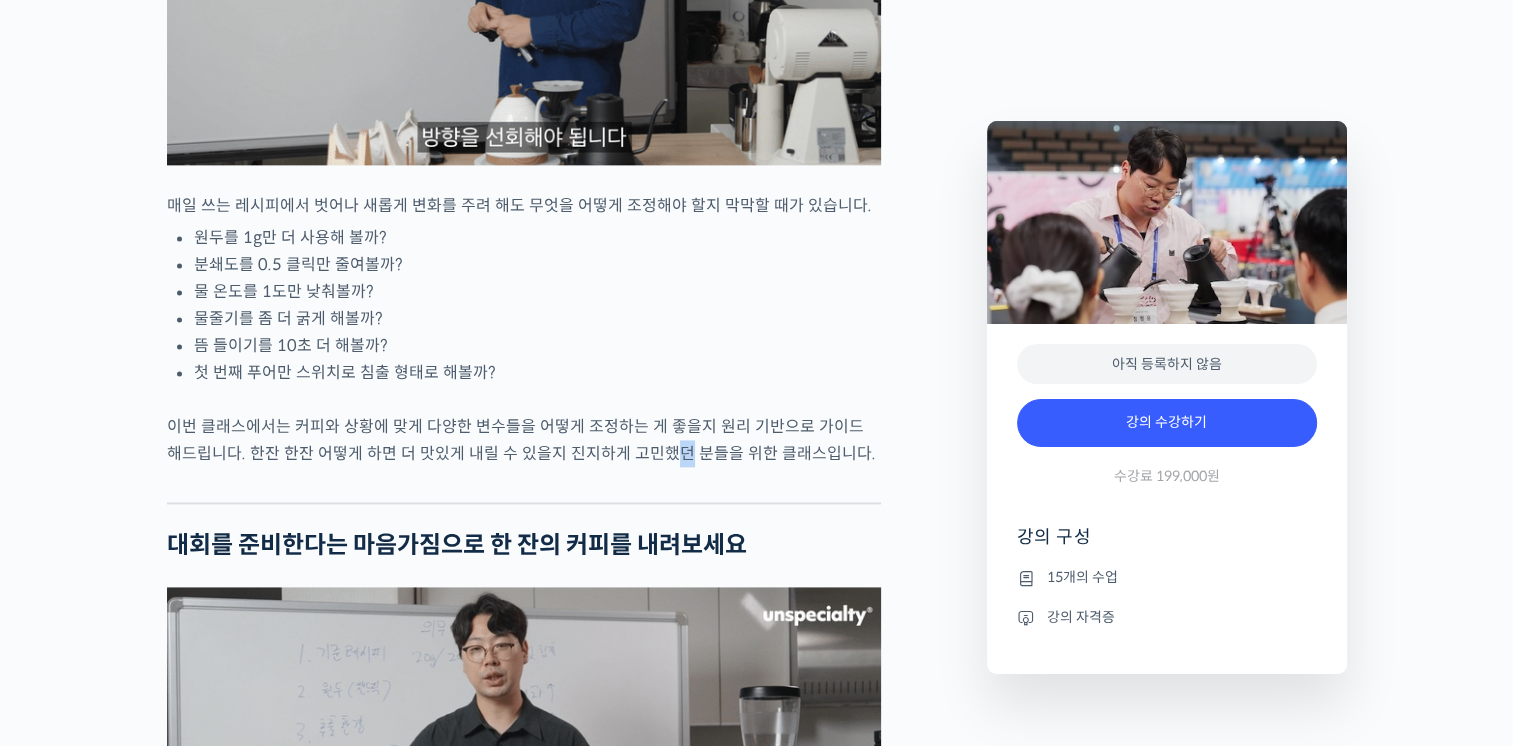 click on "이번 클래스에서는 커피와 상황에 맞게 다양한 변수들을 어떻게 조정하는 게 좋을지 원리 기반으로 가이드 해드립니다. 한잔 한잔 어떻게 하면 더 맛있게 내릴 수 있을지 진지하게 고민했던 분들을 위한 클래스입니다." at bounding box center (524, 440) 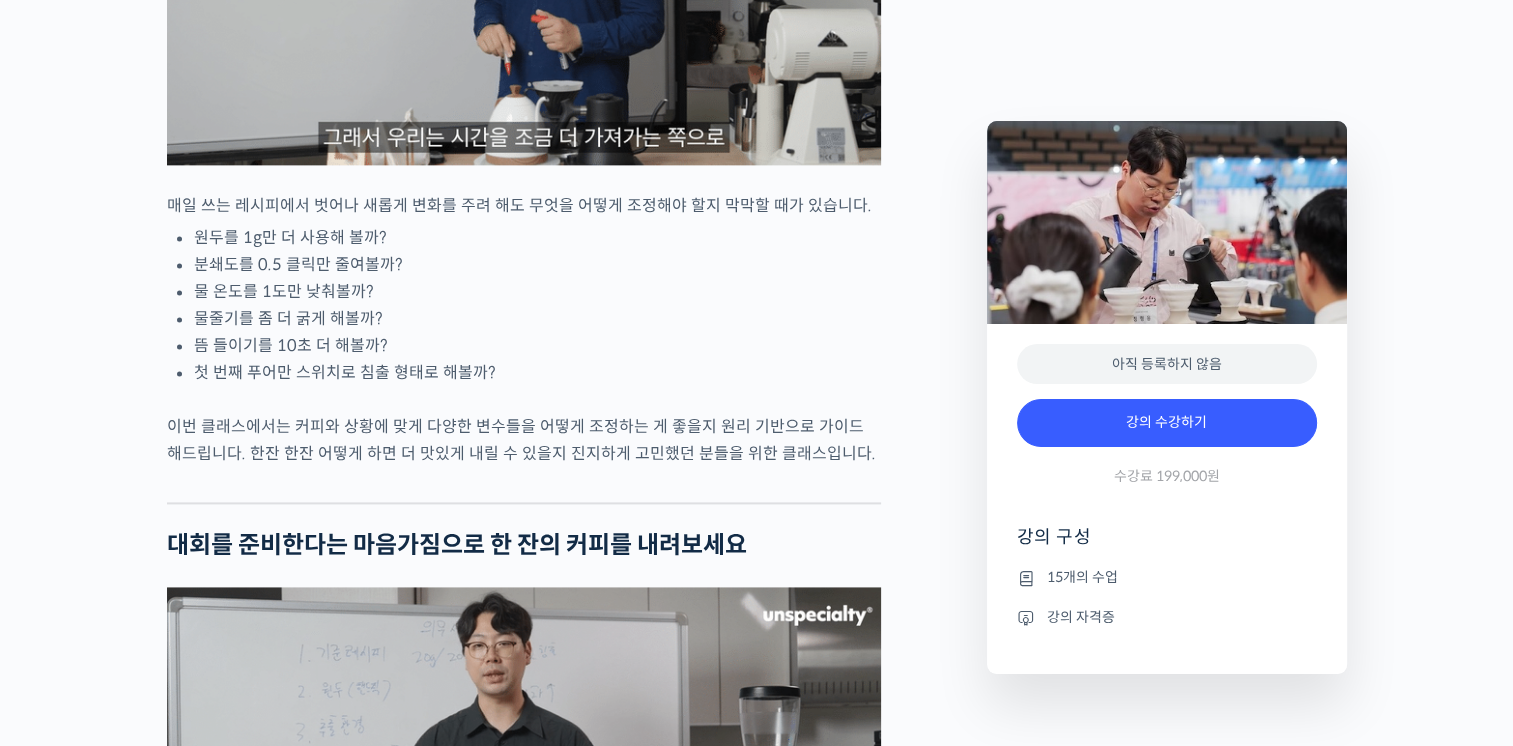 drag, startPoint x: 644, startPoint y: 531, endPoint x: 842, endPoint y: 566, distance: 201.06964 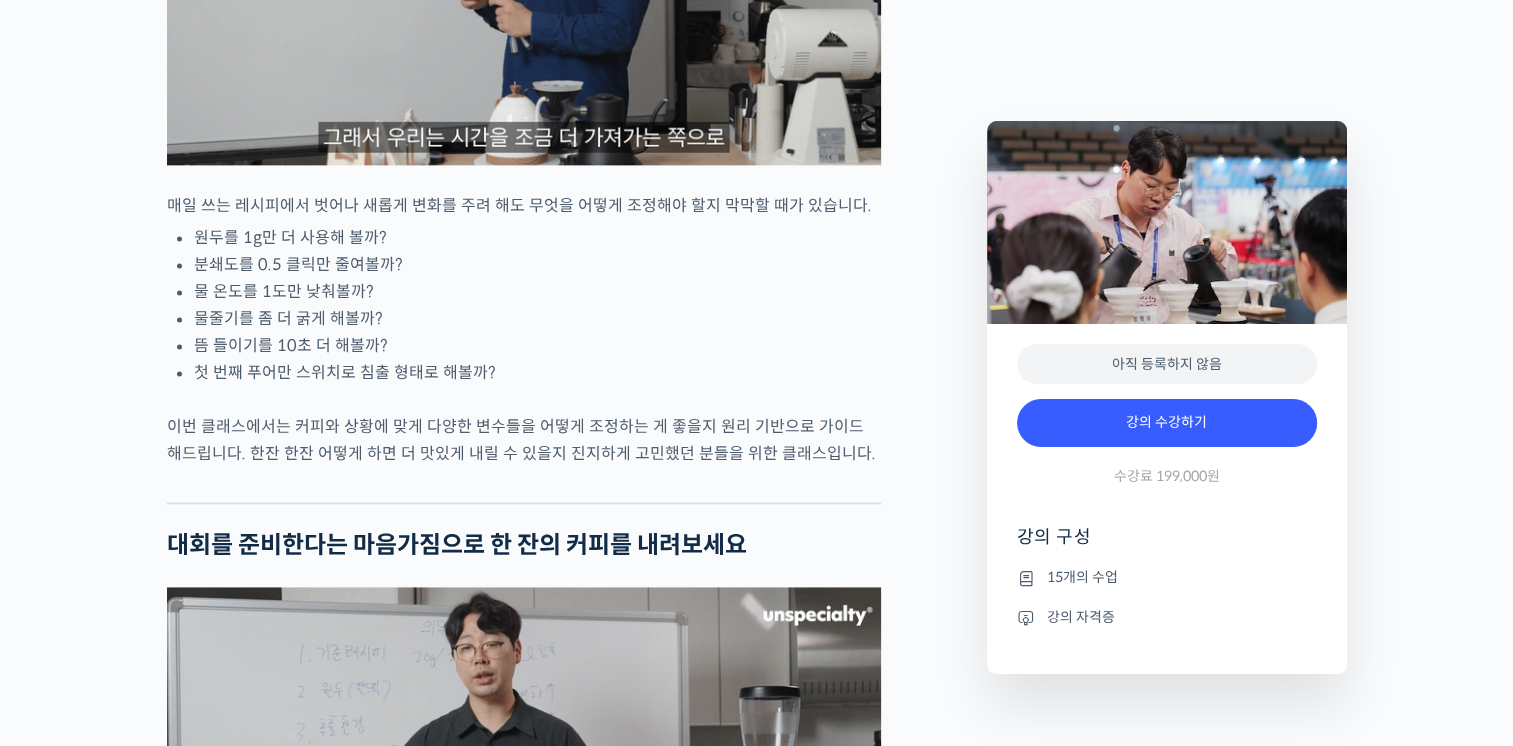 click at bounding box center [524, 487] 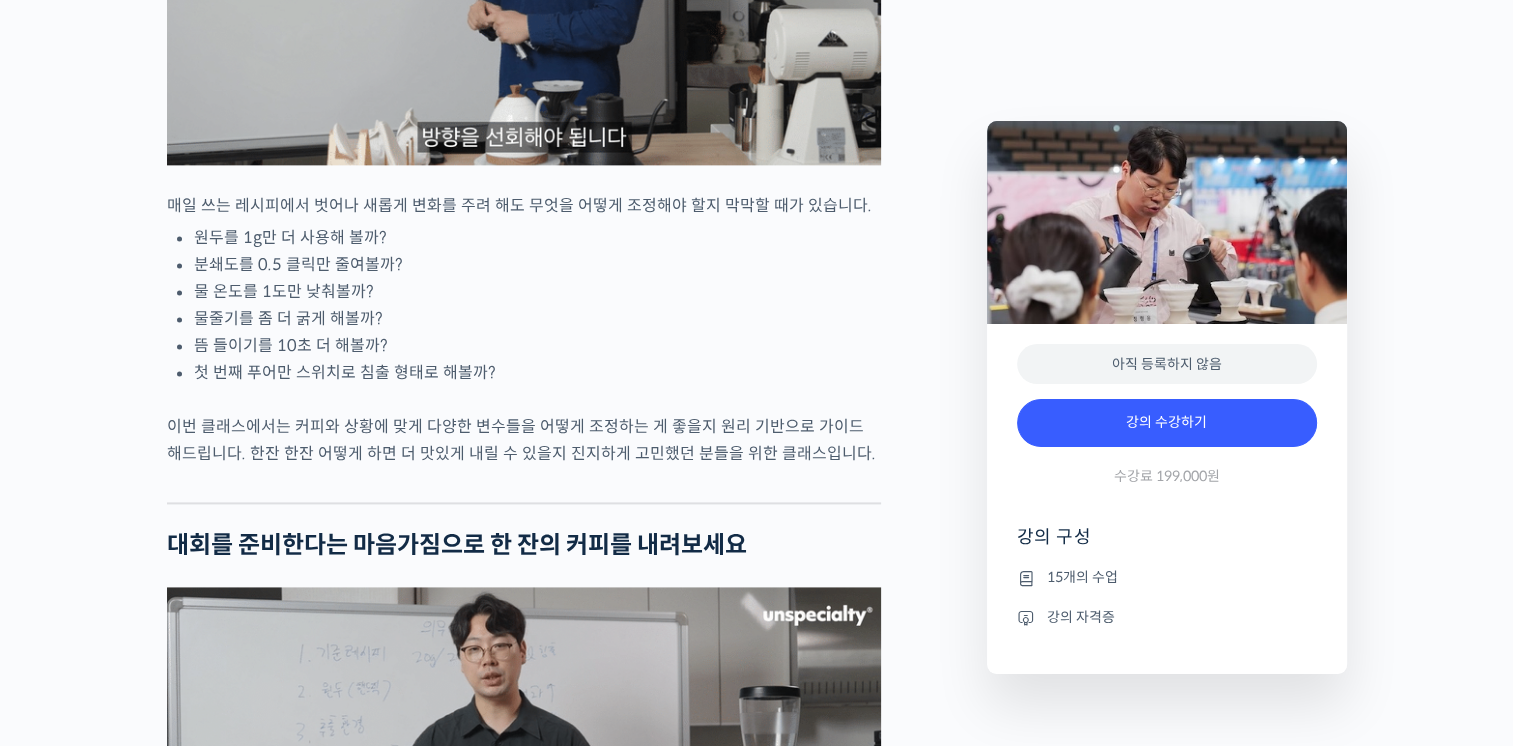 click on "정형용 바리스타를 소개합니다!
<코스피어(cospir)> 대표
2019 Korea Brewers Cup Championship 우승
2019 World Brewers Cup 국가대표 출전
2020 Korea Brewers Cup Championship 5위
2023 Korea Brewers Cup Championship 2위
클래스 소개
많은 분들이 기다려온 정형용 바리스타의 브루잉 중급 클래스입니다! 이번 클래스에서는 정교한 변수 조절을 통해 커피의 개성을 극대화하는 레시피 설계 방법을 배웁니다.
* 정형용 바리스타의 기초 클래스 확인하기:  <기초부터 정확히, 브루잉 국가대표의 브루잉 AtoZ 클래스>
매일 쓰는 레시피, 선뜻 변형하기 힘들지는 않으셨나요?
매일 쓰는 레시피에서 벗어나 새롭게 변화를 주려 해도 무엇을 어떻게 조정해야 할지 막막할 때가 있습니다.
원두를 1g만 더 사용해 볼까?" at bounding box center [524, 752] 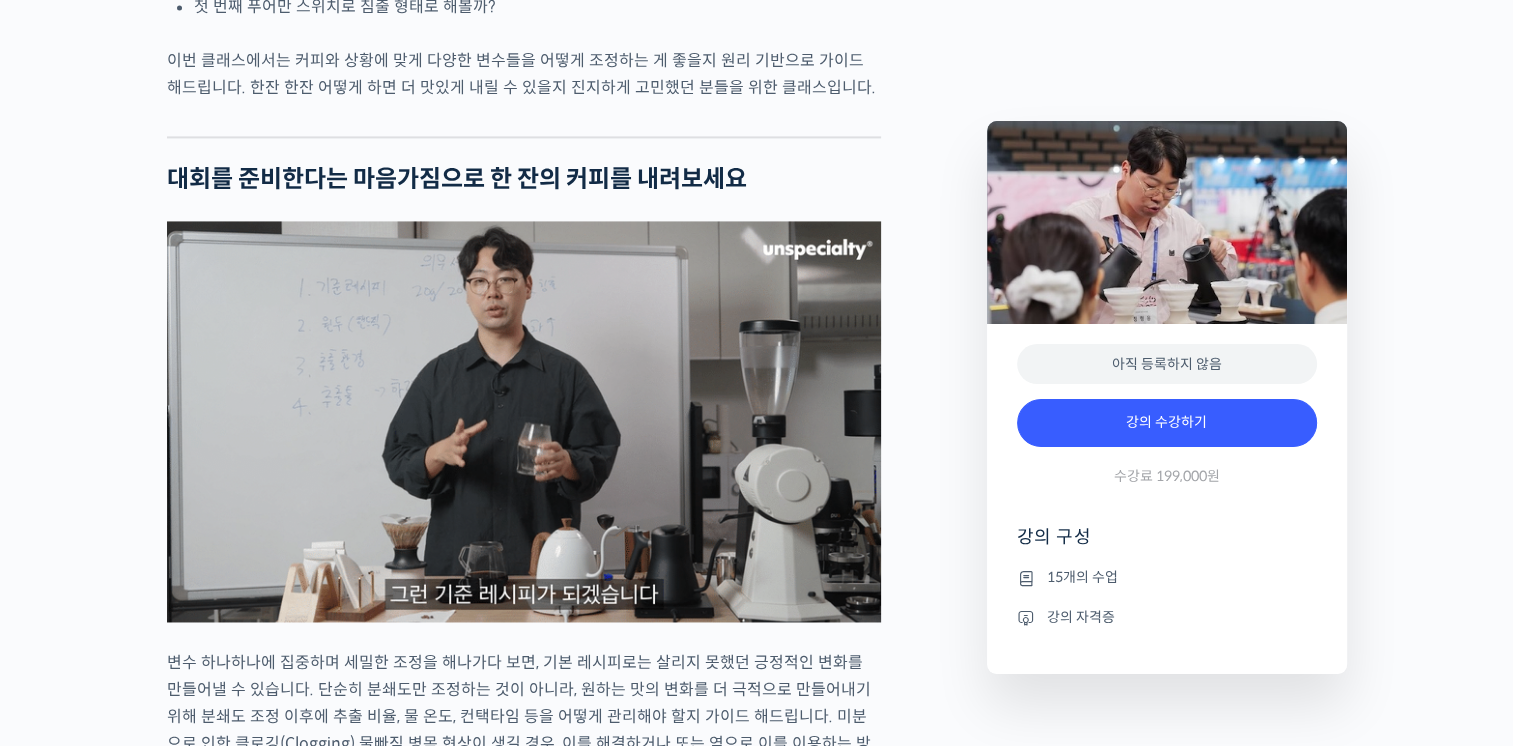 scroll, scrollTop: 3100, scrollLeft: 0, axis: vertical 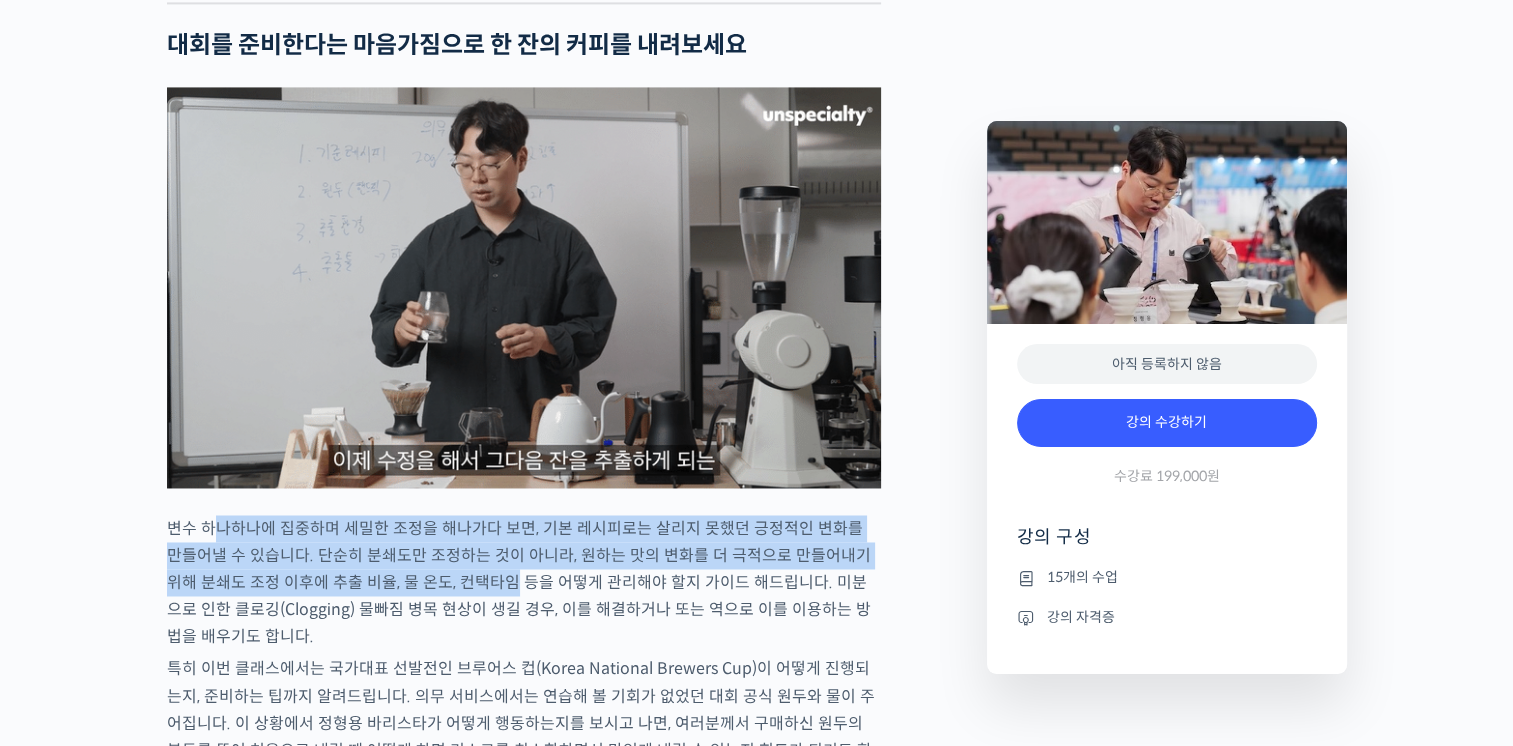 drag, startPoint x: 213, startPoint y: 581, endPoint x: 508, endPoint y: 652, distance: 303.4238 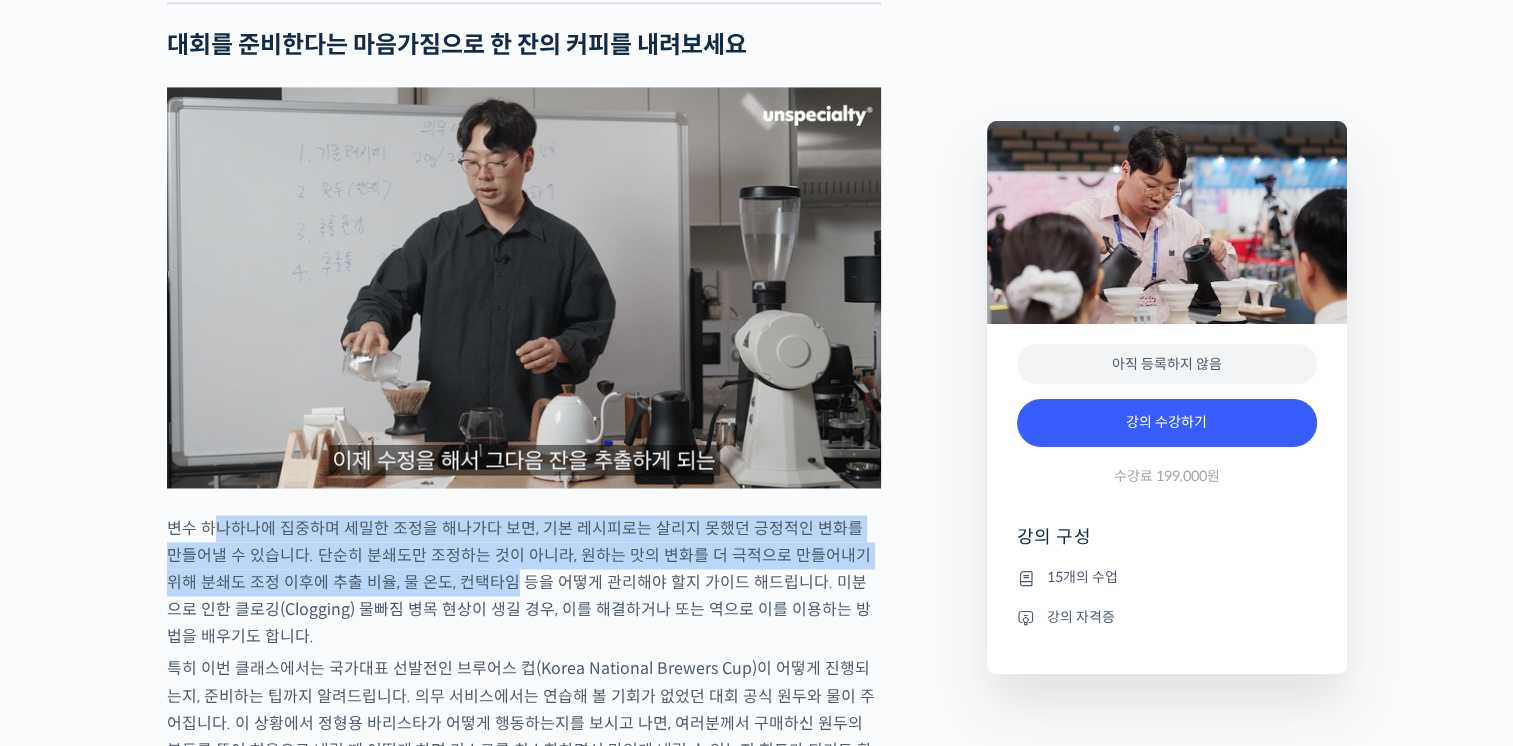 click on "정형용 바리스타를 소개합니다!
<코스피어(cospir)> 대표
2019 Korea Brewers Cup Championship 우승
2019 World Brewers Cup 국가대표 출전
2020 Korea Brewers Cup Championship 5위
2023 Korea Brewers Cup Championship 2위
클래스 소개
많은 분들이 기다려온 정형용 바리스타의 브루잉 중급 클래스입니다! 이번 클래스에서는 정교한 변수 조절을 통해 커피의 개성을 극대화하는 레시피 설계 방법을 배웁니다.
* 정형용 바리스타의 기초 클래스 확인하기:  <기초부터 정확히, 브루잉 국가대표의 브루잉 AtoZ 클래스>
매일 쓰는 레시피, 선뜻 변형하기 힘들지는 않으셨나요?
매일 쓰는 레시피에서 벗어나 새롭게 변화를 주려 해도 무엇을 어떻게 조정해야 할지 막막할 때가 있습니다.
원두를 1g만 더 사용해 볼까?" at bounding box center [524, 252] 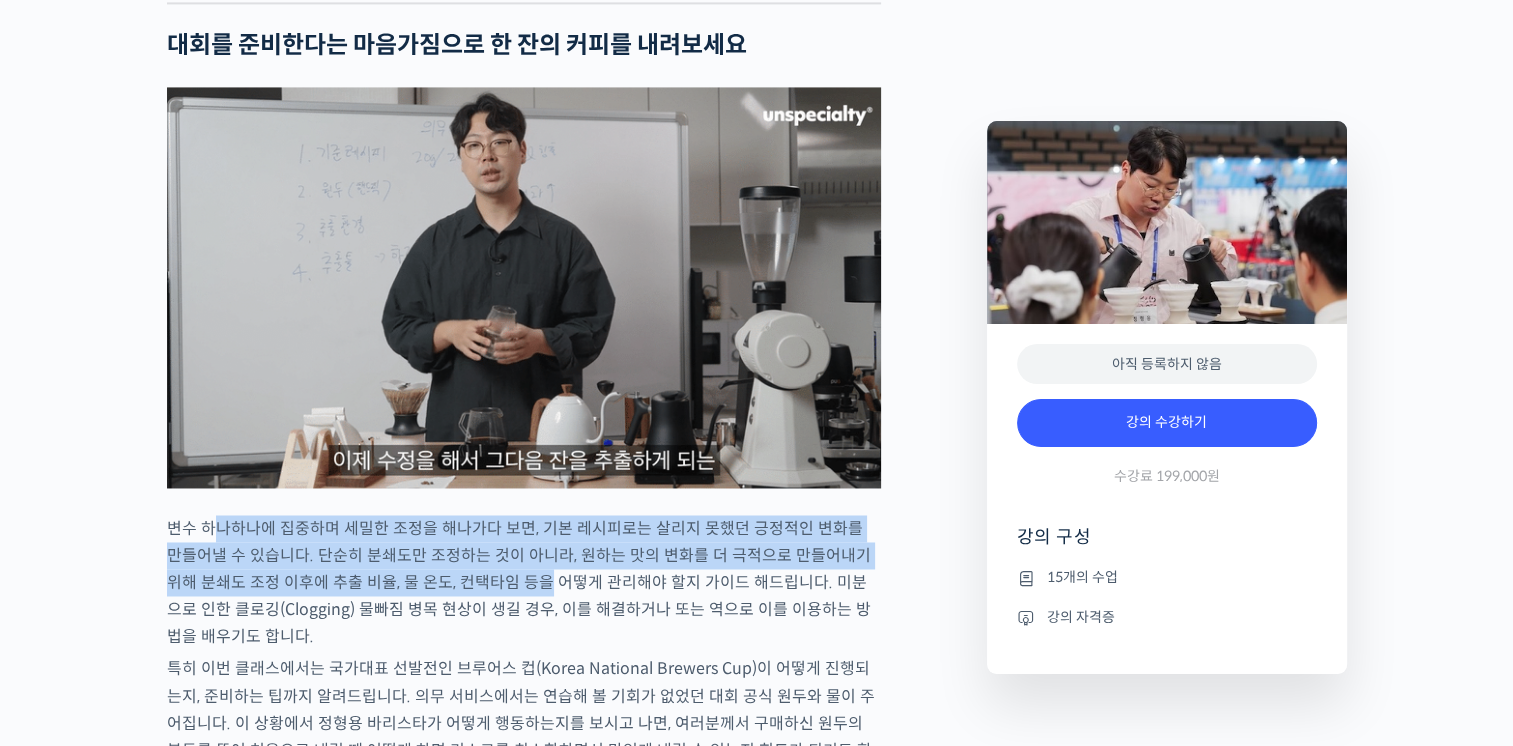 drag, startPoint x: 508, startPoint y: 652, endPoint x: 549, endPoint y: 660, distance: 41.773197 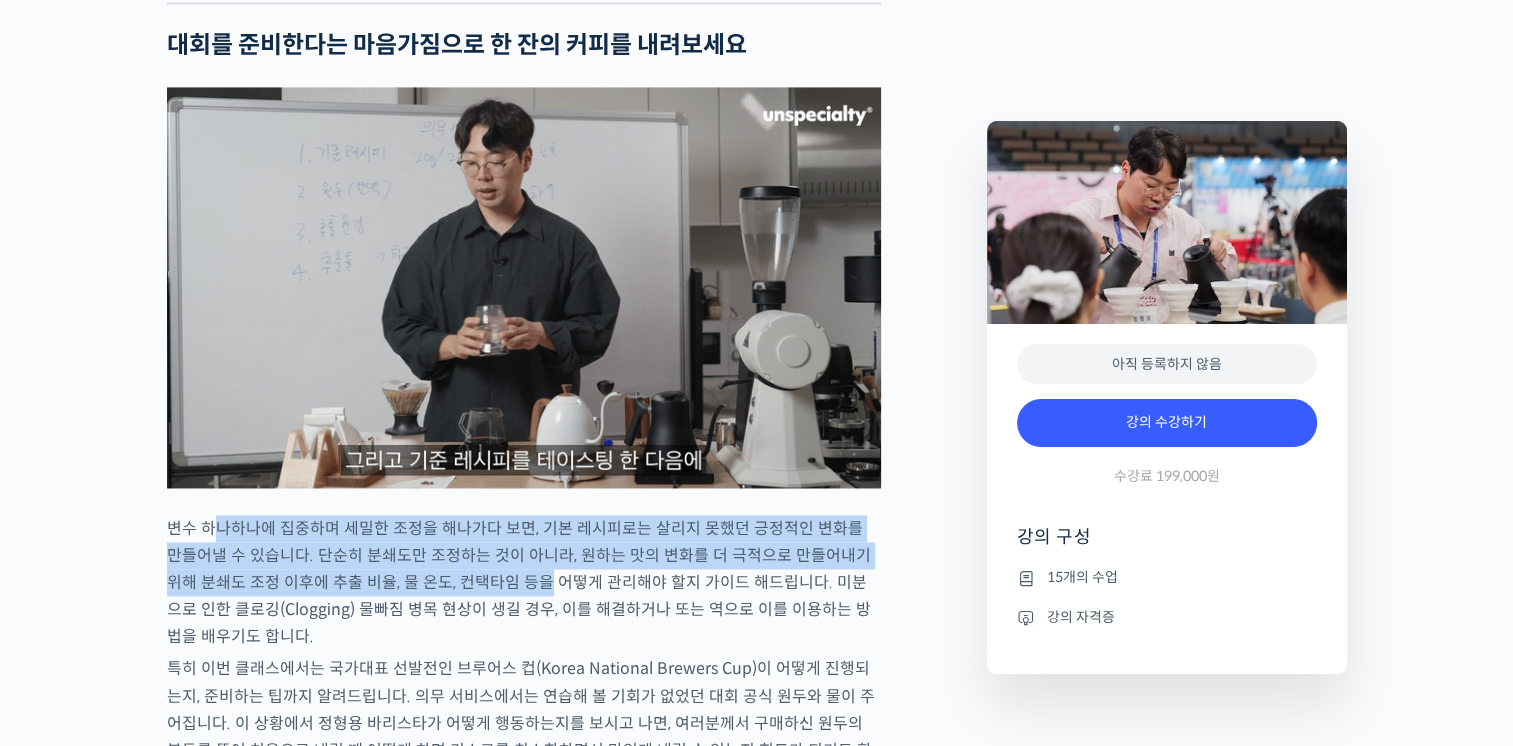click at bounding box center (495, 664) 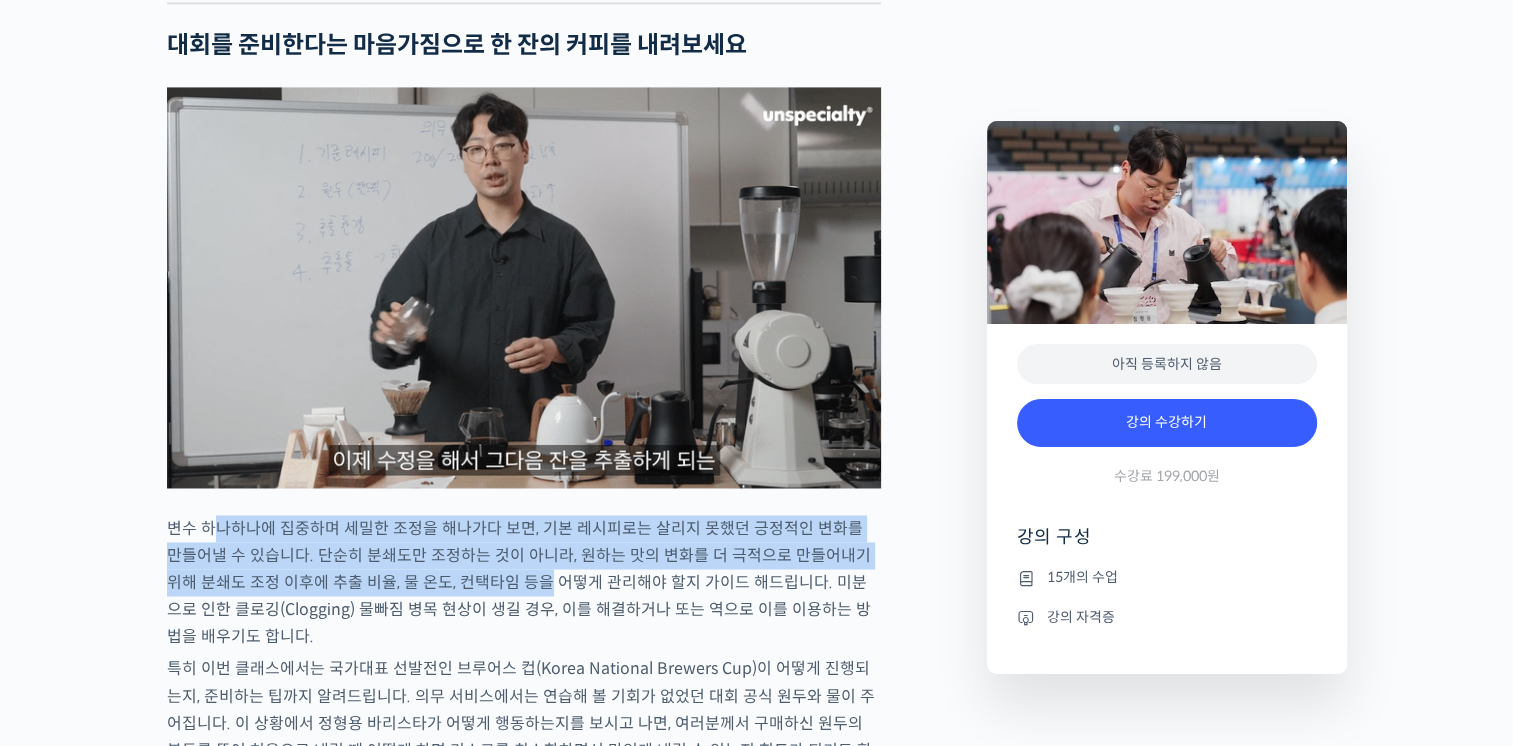 click on "변수 하나하나에 집중하며 세밀한 조정을 해나가다 보면, 기본 레시피로는 살리지 못했던 긍정적인 변화를 만들어낼 수 있습니다. 단순히 분쇄도만 조정하는 것이 아니라, 원하는 맛의 변화를 더 극적으로 만들어내기 위해 분쇄도 조정 이후에 추출 비율, 물 온도, 컨택타임 등을 어떻게 관리해야 할지 가이드 해드립니다. 미분으로 인한 클로깅(Clogging) 물빠짐 병목 현상이 생길 경우, 이를 해결하거나 또는 역으로 이를 이용하는 방법을 배우기도 합니다." at bounding box center [524, 582] 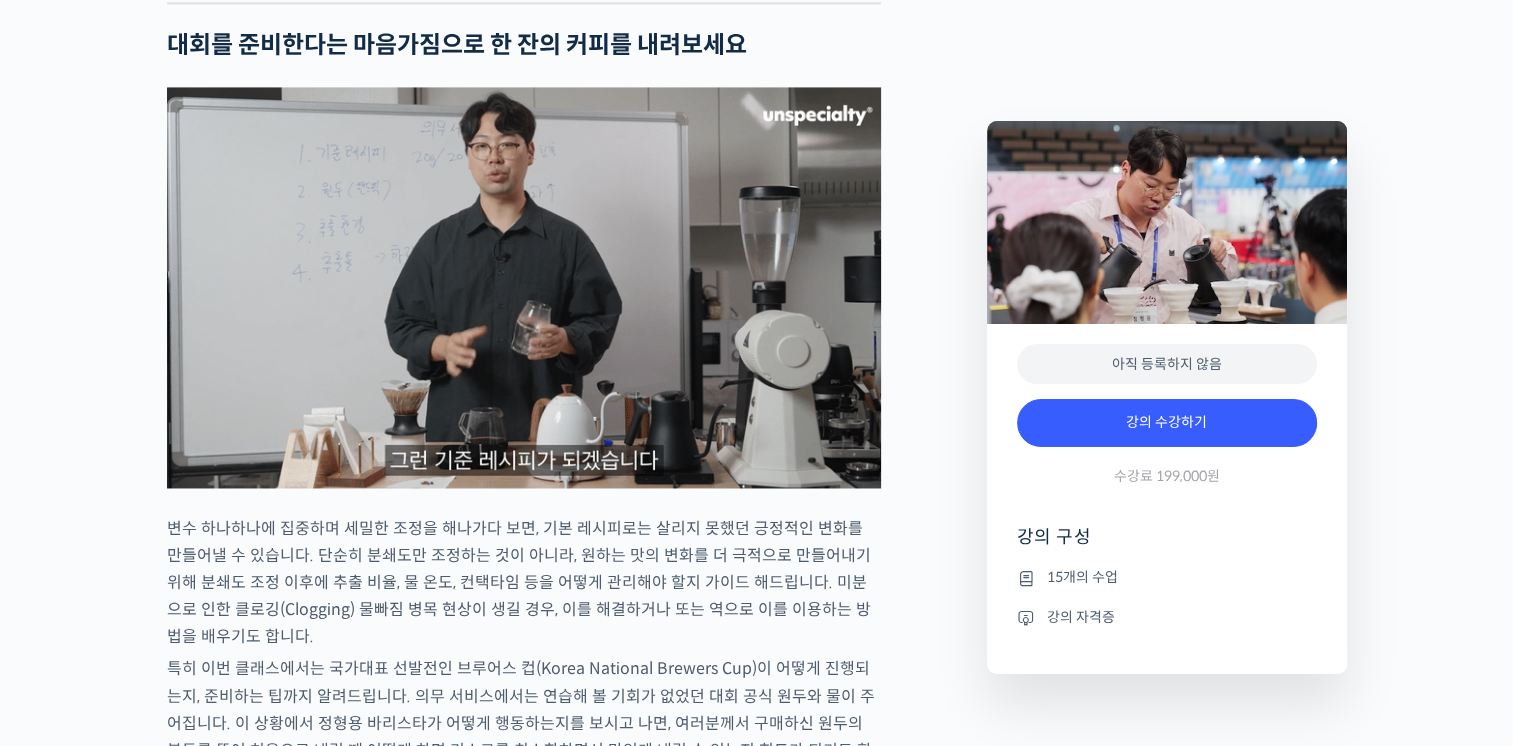 drag, startPoint x: 771, startPoint y: 596, endPoint x: 852, endPoint y: 642, distance: 93.15041 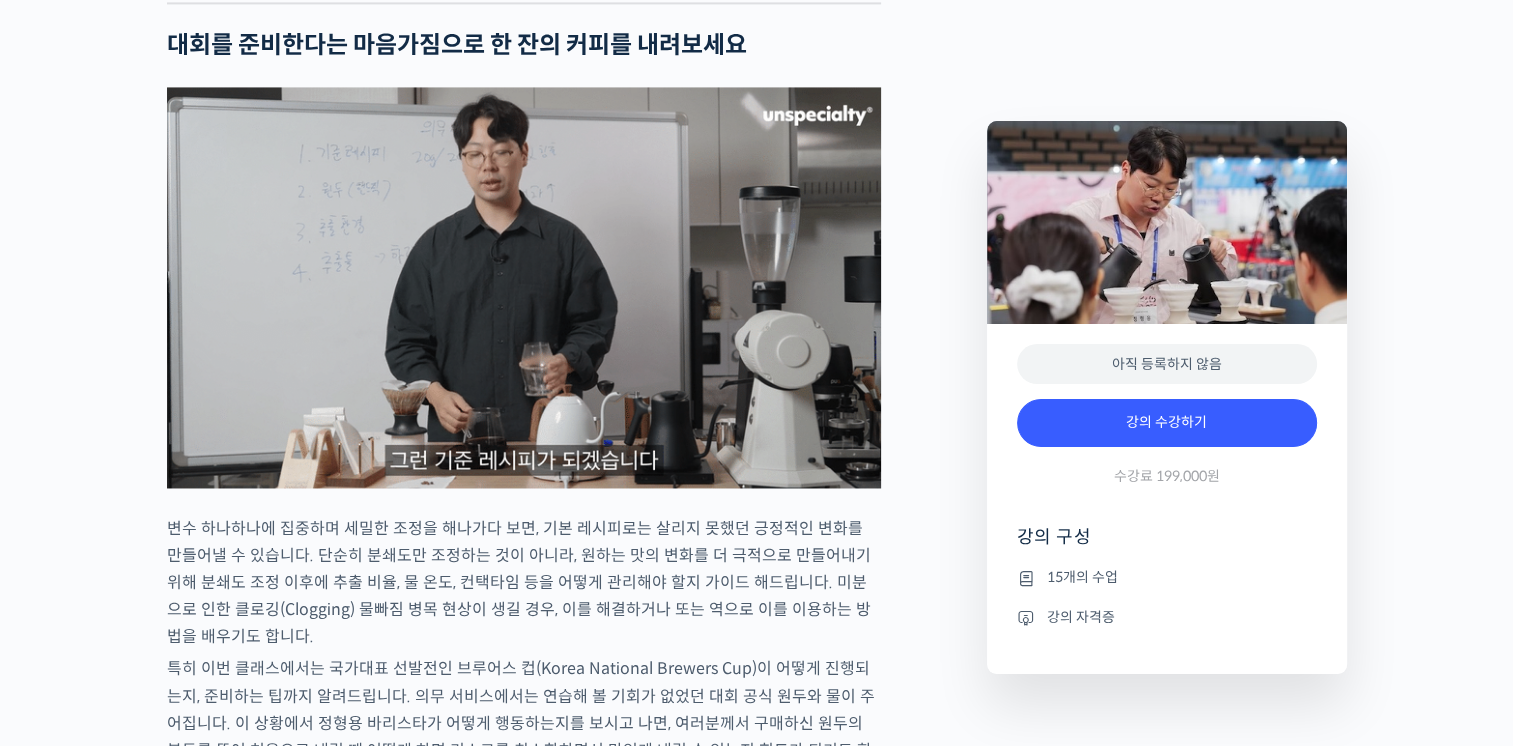 click on "변수 하나하나에 집중하며 세밀한 조정을 해나가다 보면, 기본 레시피로는 살리지 못했던 긍정적인 변화를 만들어낼 수 있습니다. 단순히 분쇄도만 조정하는 것이 아니라, 원하는 맛의 변화를 더 극적으로 만들어내기 위해 분쇄도 조정 이후에 추출 비율, 물 온도, 컨택타임 등을 어떻게 관리해야 할지 가이드 해드립니다. 미분으로 인한 클로깅(Clogging) 물빠짐 병목 현상이 생길 경우, 이를 해결하거나 또는 역으로 이를 이용하는 방법을 배우기도 합니다." at bounding box center [524, 582] 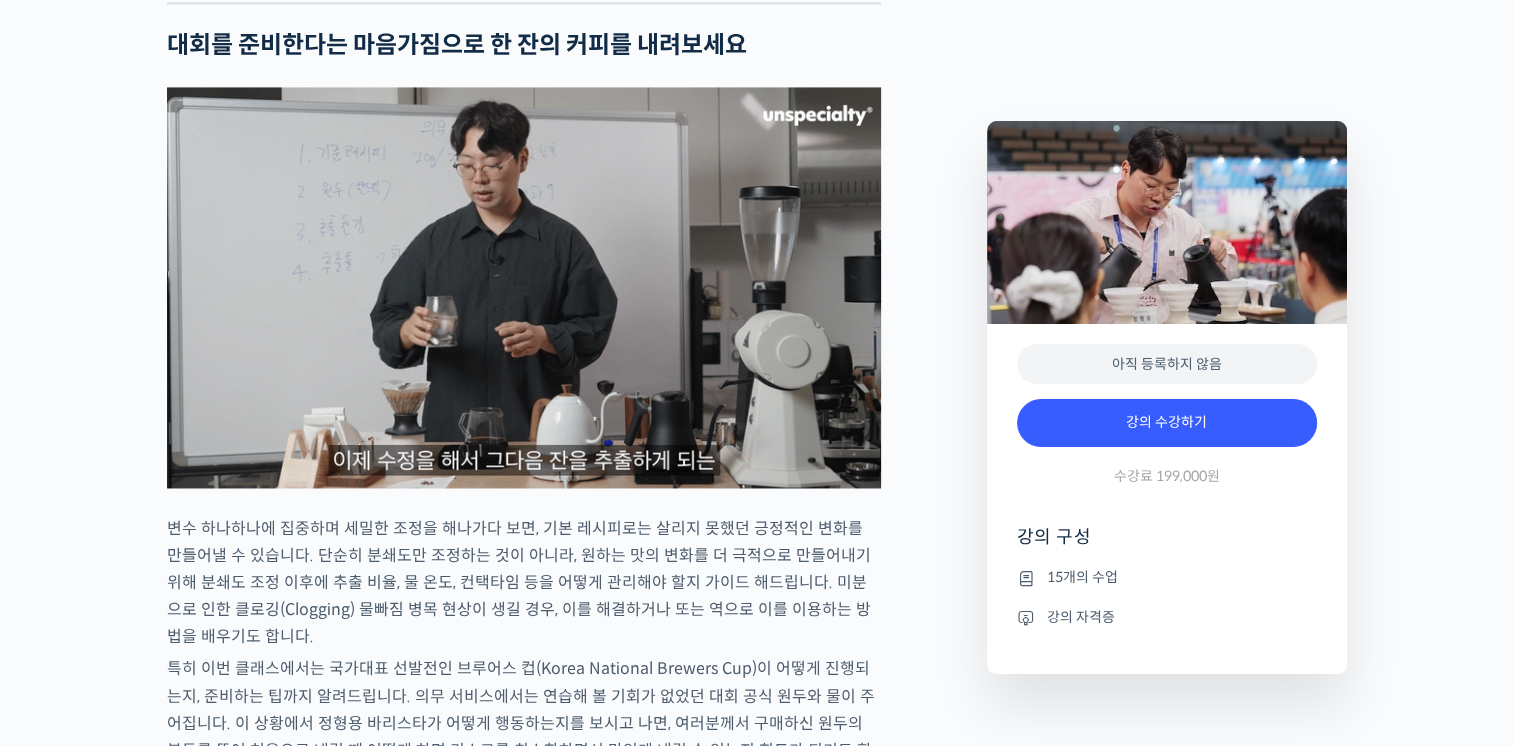 drag, startPoint x: 852, startPoint y: 642, endPoint x: 913, endPoint y: 678, distance: 70.83079 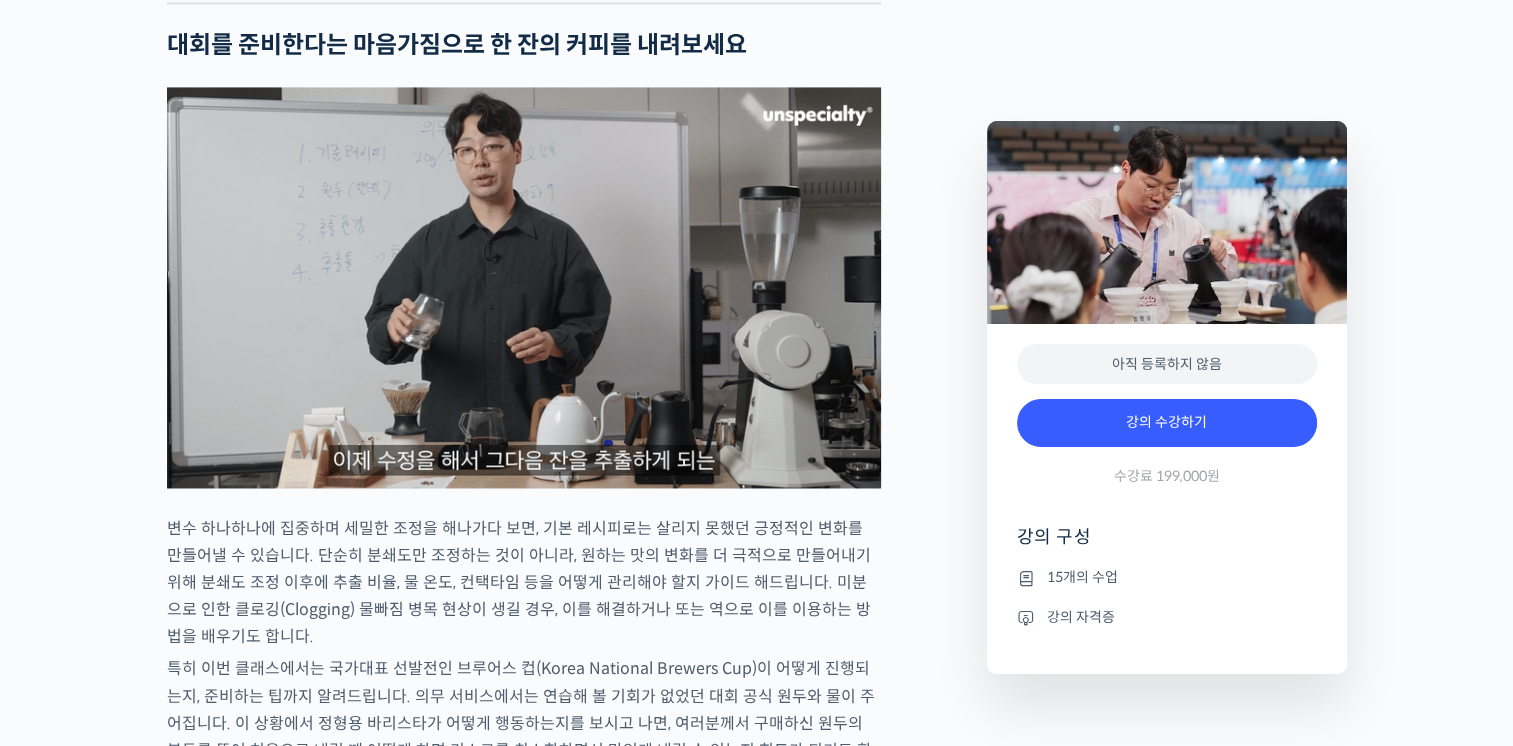 click on "정형용 바리스타를 소개합니다!
<코스피어(cospir)> 대표
2019 Korea Brewers Cup Championship 우승
2019 World Brewers Cup 국가대표 출전
2020 Korea Brewers Cup Championship 5위
2023 Korea Brewers Cup Championship 2위
클래스 소개
많은 분들이 기다려온 정형용 바리스타의 브루잉 중급 클래스입니다! 이번 클래스에서는 정교한 변수 조절을 통해 커피의 개성을 극대화하는 레시피 설계 방법을 배웁니다.
* 정형용 바리스타의 기초 클래스 확인하기:  <기초부터 정확히, 브루잉 국가대표의 브루잉 AtoZ 클래스>
매일 쓰는 레시피, 선뜻 변형하기 힘들지는 않으셨나요?
매일 쓰는 레시피에서 벗어나 새롭게 변화를 주려 해도 무엇을 어떻게 조정해야 할지 막막할 때가 있습니다.
원두를 1g만 더 사용해 볼까?" at bounding box center (567, 1053) 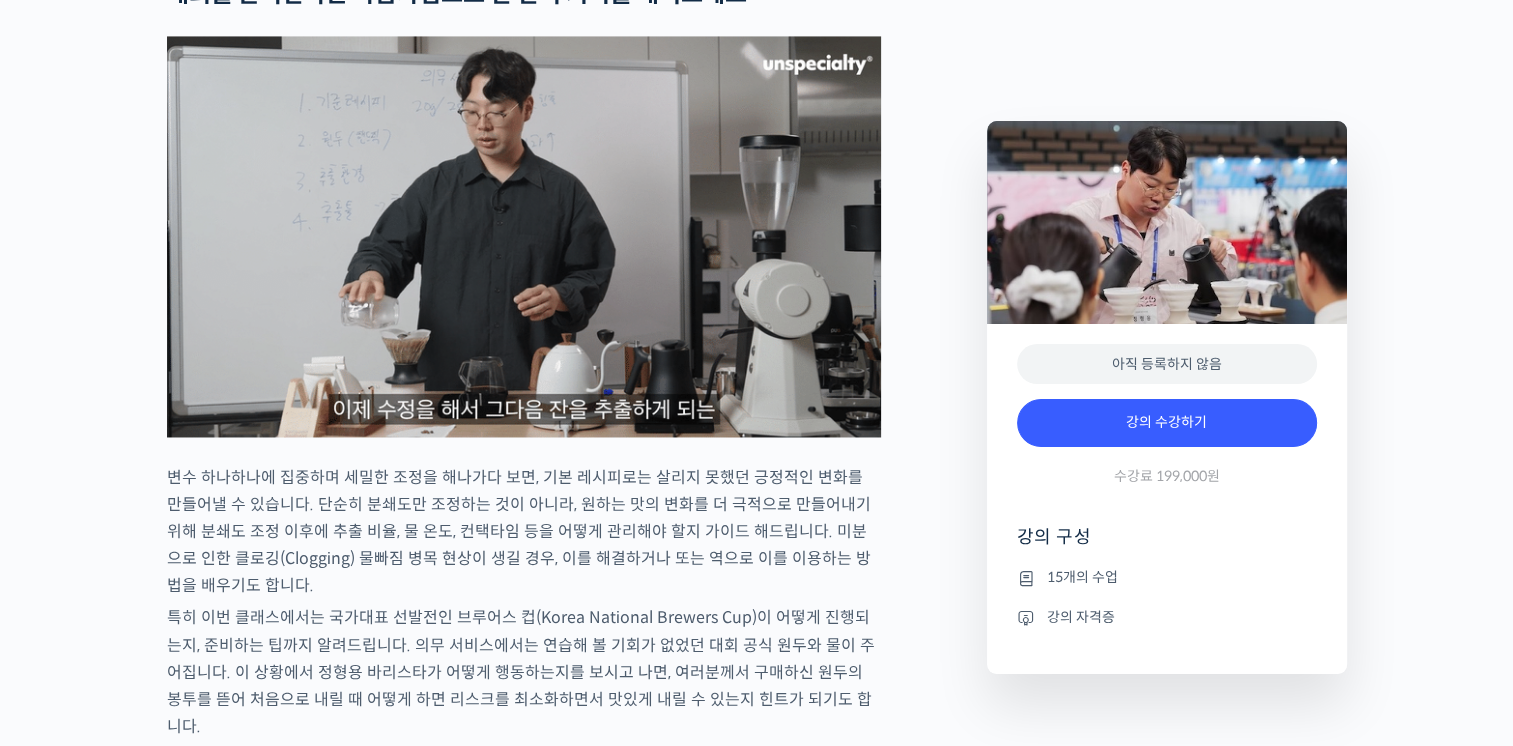 scroll, scrollTop: 3200, scrollLeft: 0, axis: vertical 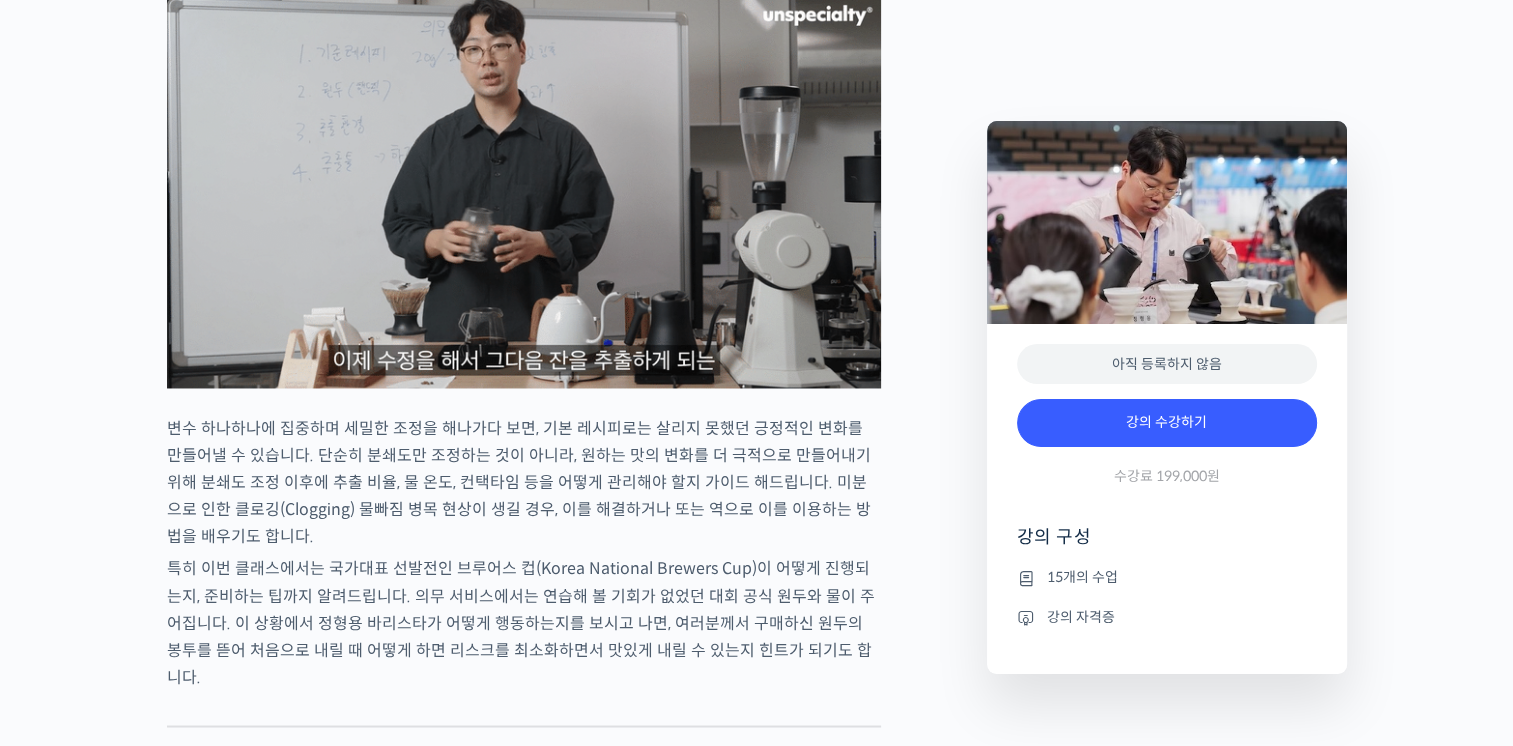drag, startPoint x: 328, startPoint y: 482, endPoint x: 410, endPoint y: 533, distance: 96.56604 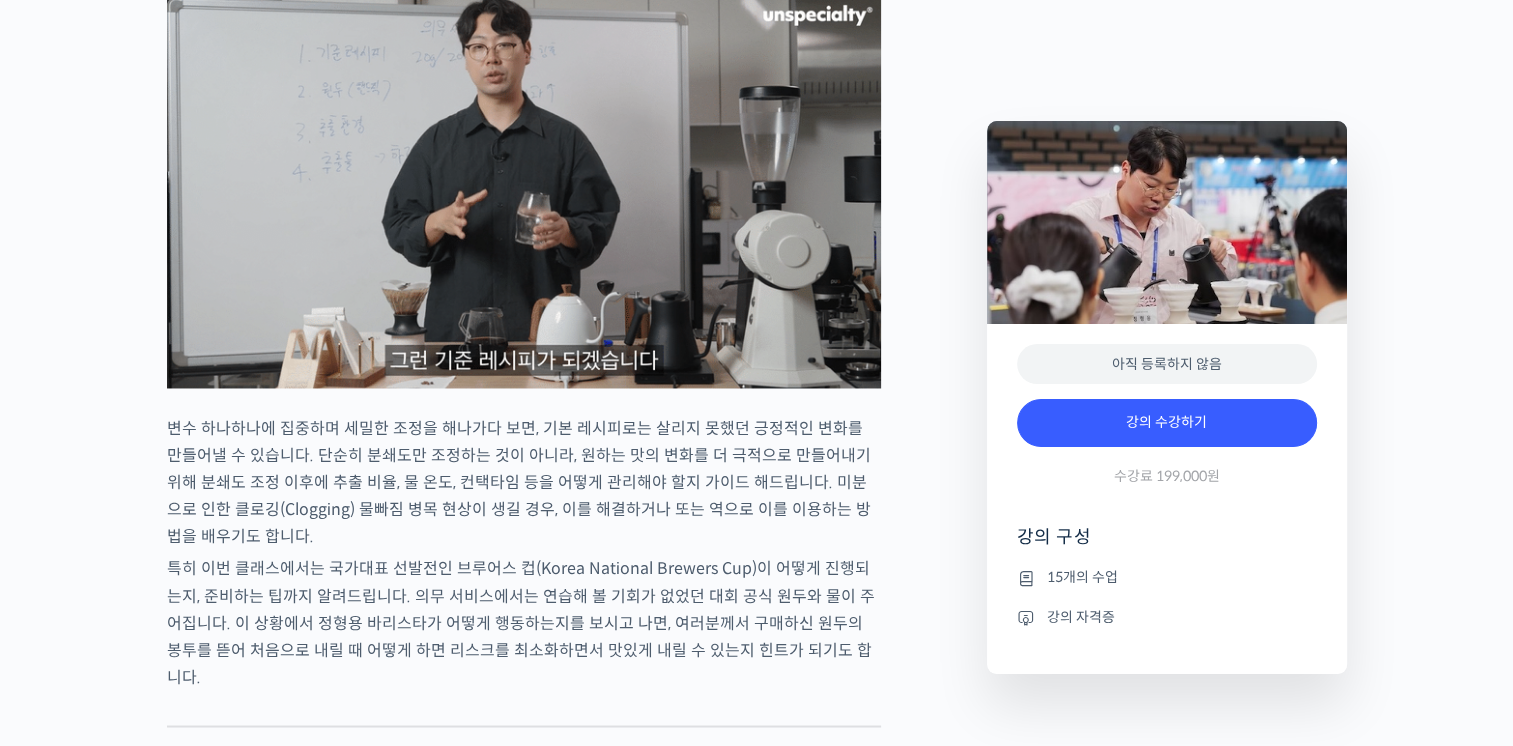 click on "정형용 바리스타를 소개합니다!
<코스피어(cospir)> 대표
2019 Korea Brewers Cup Championship 우승
2019 World Brewers Cup 국가대표 출전
2020 Korea Brewers Cup Championship 5위
2023 Korea Brewers Cup Championship 2위
클래스 소개
많은 분들이 기다려온 정형용 바리스타의 브루잉 중급 클래스입니다! 이번 클래스에서는 정교한 변수 조절을 통해 커피의 개성을 극대화하는 레시피 설계 방법을 배웁니다.
* 정형용 바리스타의 기초 클래스 확인하기:  <기초부터 정확히, 브루잉 국가대표의 브루잉 AtoZ 클래스>
매일 쓰는 레시피, 선뜻 변형하기 힘들지는 않으셨나요?
매일 쓰는 레시피에서 벗어나 새롭게 변화를 주려 해도 무엇을 어떻게 조정해야 할지 막막할 때가 있습니다.
원두를 1g만 더 사용해 볼까?" at bounding box center [524, 152] 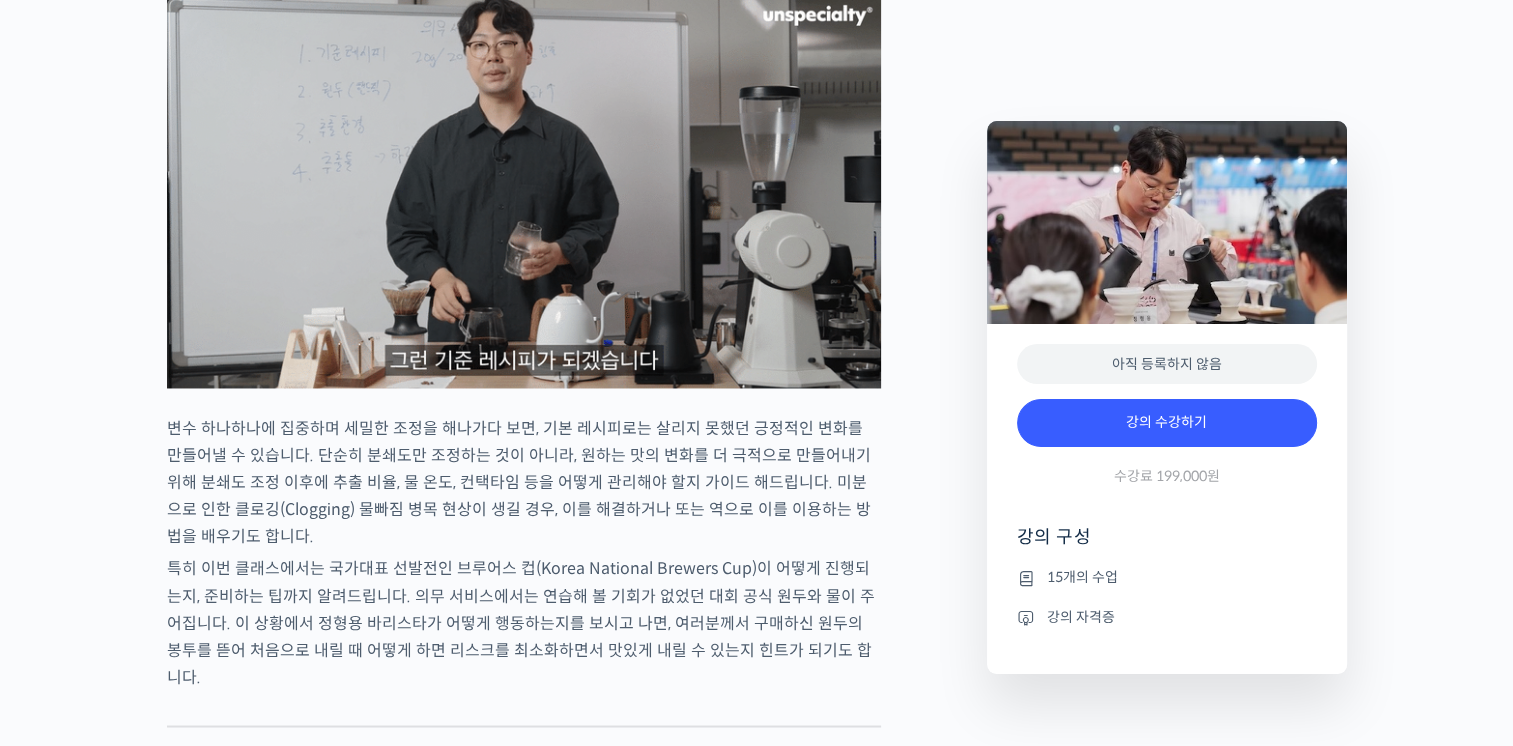 drag, startPoint x: 410, startPoint y: 533, endPoint x: 494, endPoint y: 583, distance: 97.7548 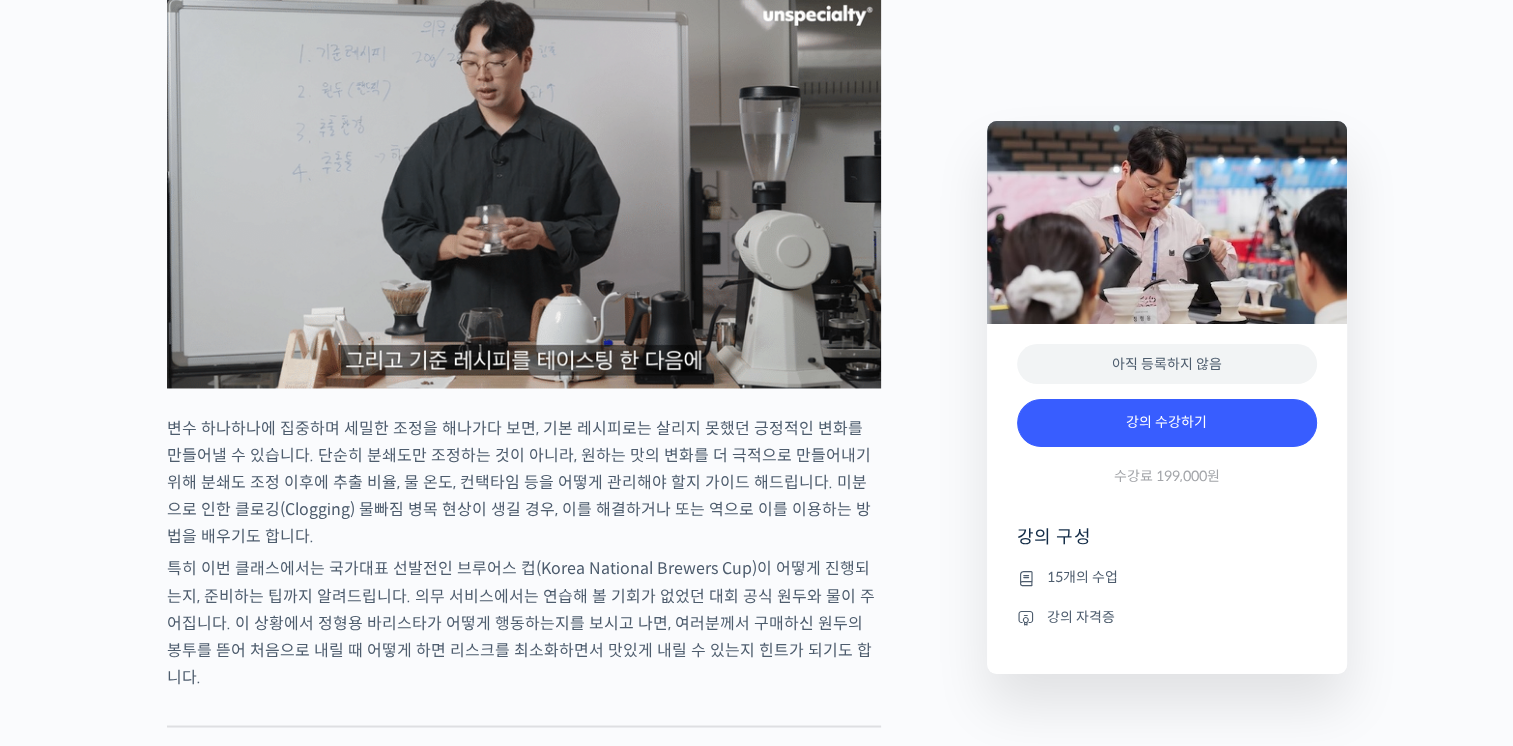 click on "변수 하나하나에 집중하며 세밀한 조정을 해나가다 보면, 기본 레시피로는 살리지 못했던 긍정적인 변화를 만들어낼 수 있습니다. 단순히 분쇄도만 조정하는 것이 아니라, 원하는 맛의 변화를 더 극적으로 만들어내기 위해 분쇄도 조정 이후에 추출 비율, 물 온도, 컨택타임 등을 어떻게 관리해야 할지 가이드 해드립니다. 미분으로 인한 클로깅(Clogging) 물빠짐 병목 현상이 생길 경우, 이를 해결하거나 또는 역으로 이를 이용하는 방법을 배우기도 합니다." at bounding box center (524, 482) 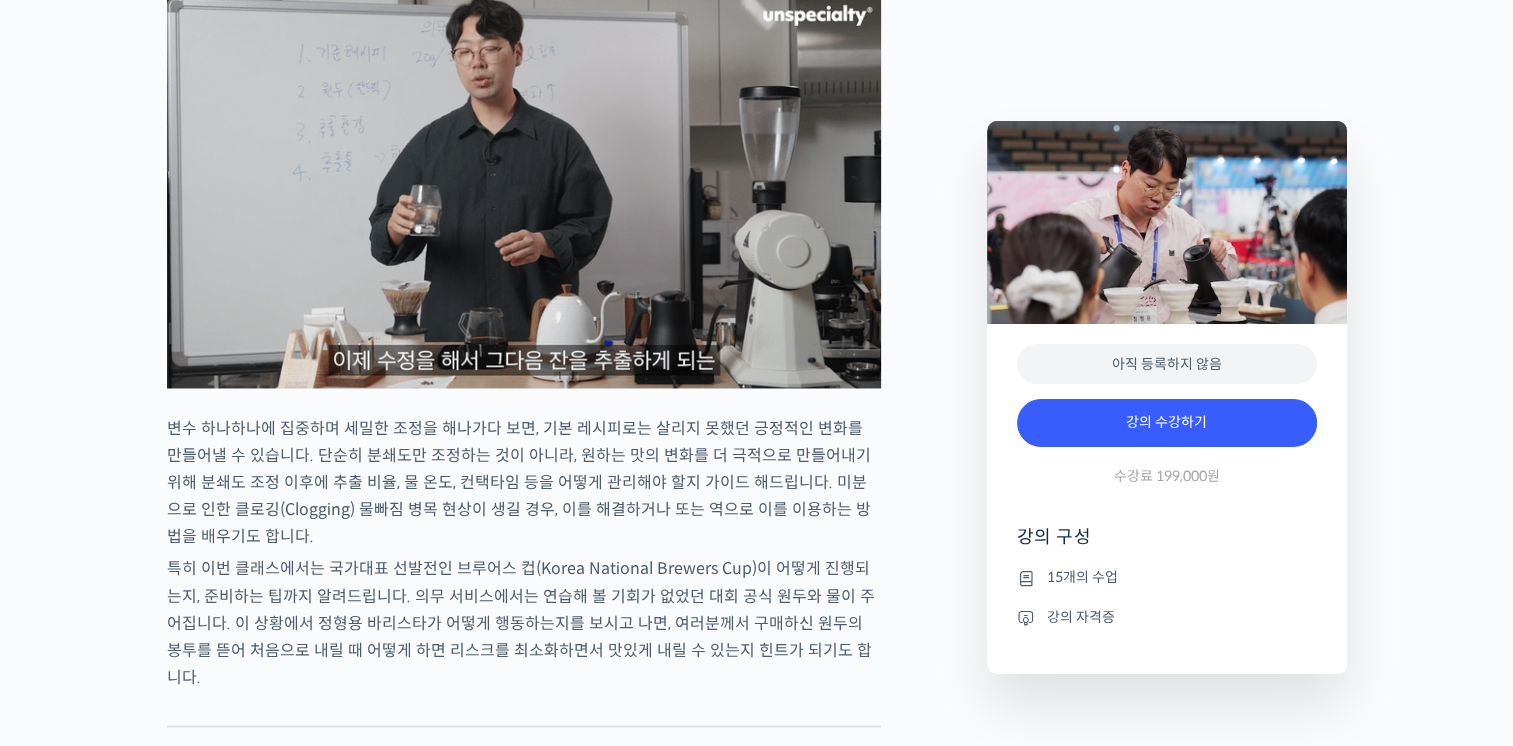 drag, startPoint x: 508, startPoint y: 590, endPoint x: 518, endPoint y: 598, distance: 12.806249 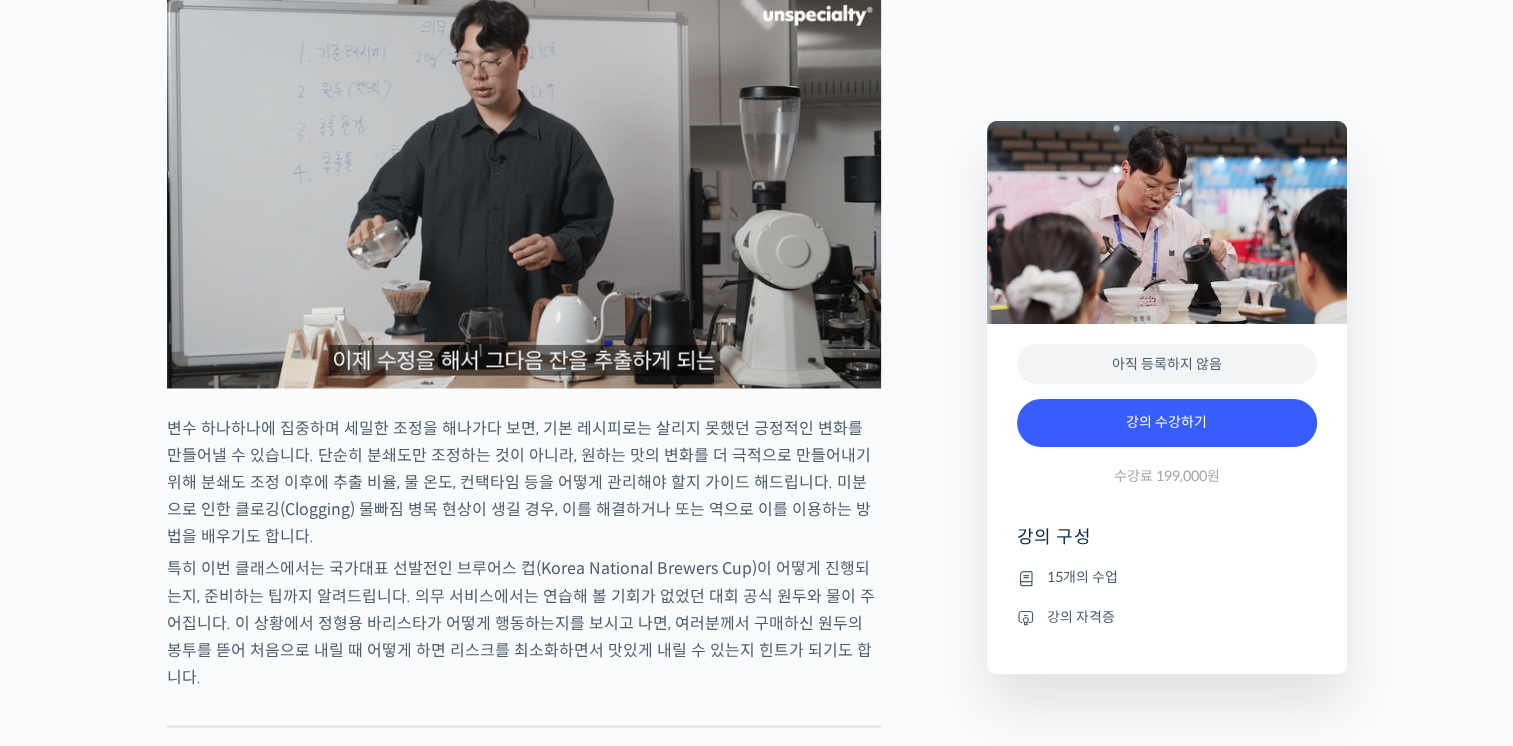 click on "변수 하나하나에 집중하며 세밀한 조정을 해나가다 보면, 기본 레시피로는 살리지 못했던 긍정적인 변화를 만들어낼 수 있습니다. 단순히 분쇄도만 조정하는 것이 아니라, 원하는 맛의 변화를 더 극적으로 만들어내기 위해 분쇄도 조정 이후에 추출 비율, 물 온도, 컨택타임 등을 어떻게 관리해야 할지 가이드 해드립니다. 미분으로 인한 클로깅(Clogging) 물빠짐 병목 현상이 생길 경우, 이를 해결하거나 또는 역으로 이를 이용하는 방법을 배우기도 합니다." at bounding box center [524, 482] 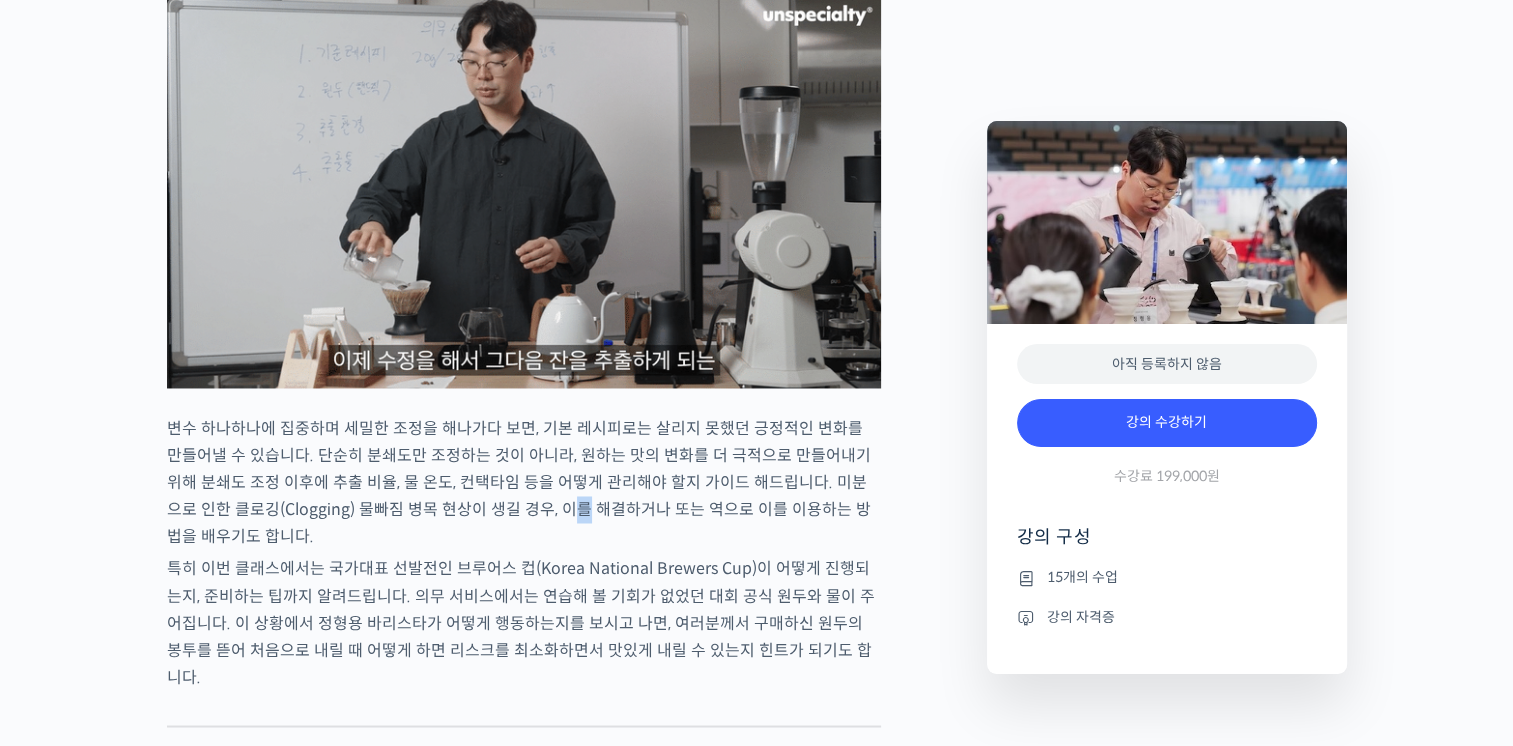 drag, startPoint x: 518, startPoint y: 598, endPoint x: 534, endPoint y: 614, distance: 22.627417 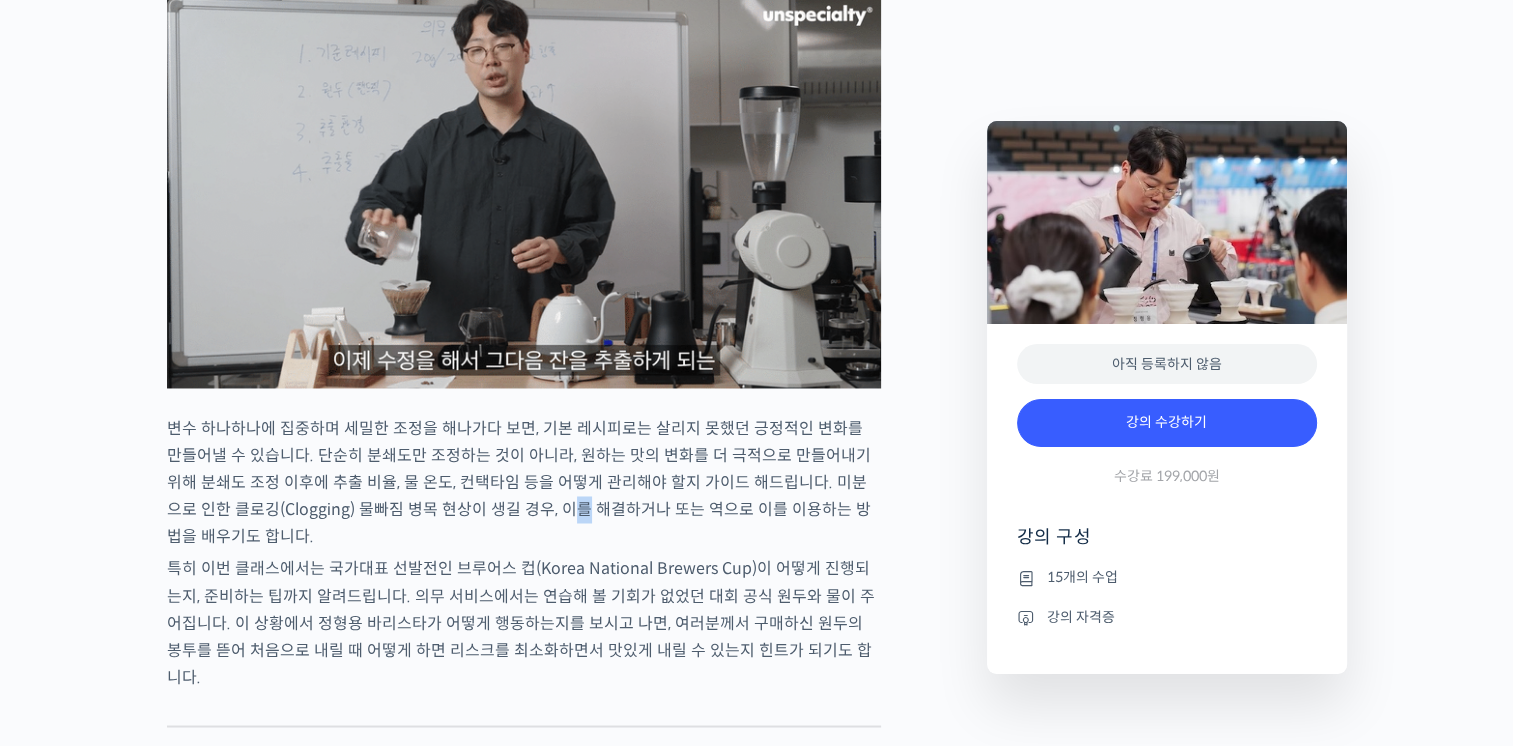 click at bounding box center [510, 591] 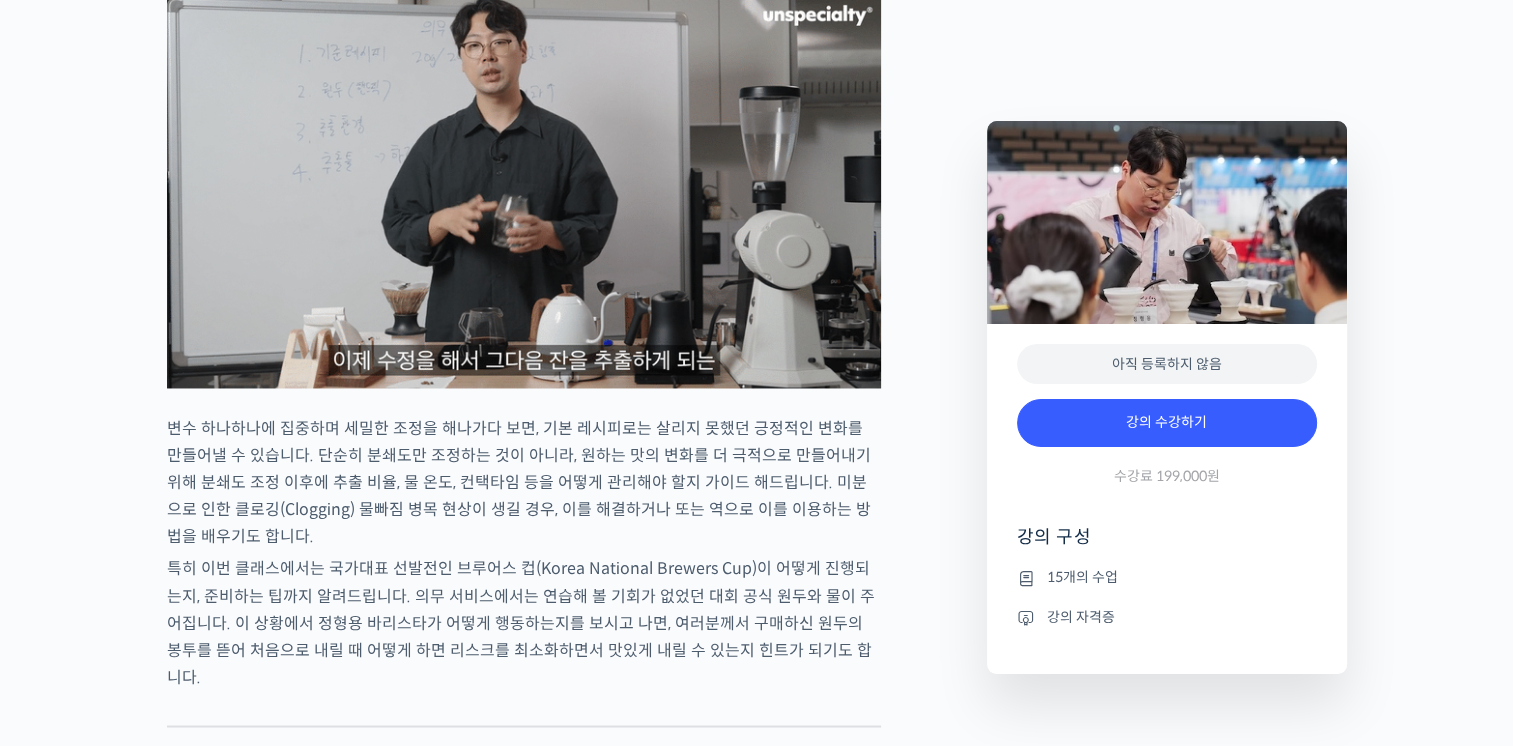 click on "특히 이번 클래스에서는 국가대표 선발전인 브루어스 컵(Korea National Brewers Cup)이 어떻게 진행되는지, 준비하는 팁까지 알려드립니다. 의무 서비스에서는 연습해 볼 기회가 없었던 대회 공식 원두와 물이 주어집니다. 이 상황에서 정형용 바리스타가 어떻게 행동하는지를 보시고 나면, 여러분께서 구매하신 원두의 봉투를 뜯어 처음으로 내릴 때 어떻게 하면 리스크를 최소화하면서 맛있게 내릴 수 있는지 힌트가 되기도 합니다." at bounding box center (524, 622) 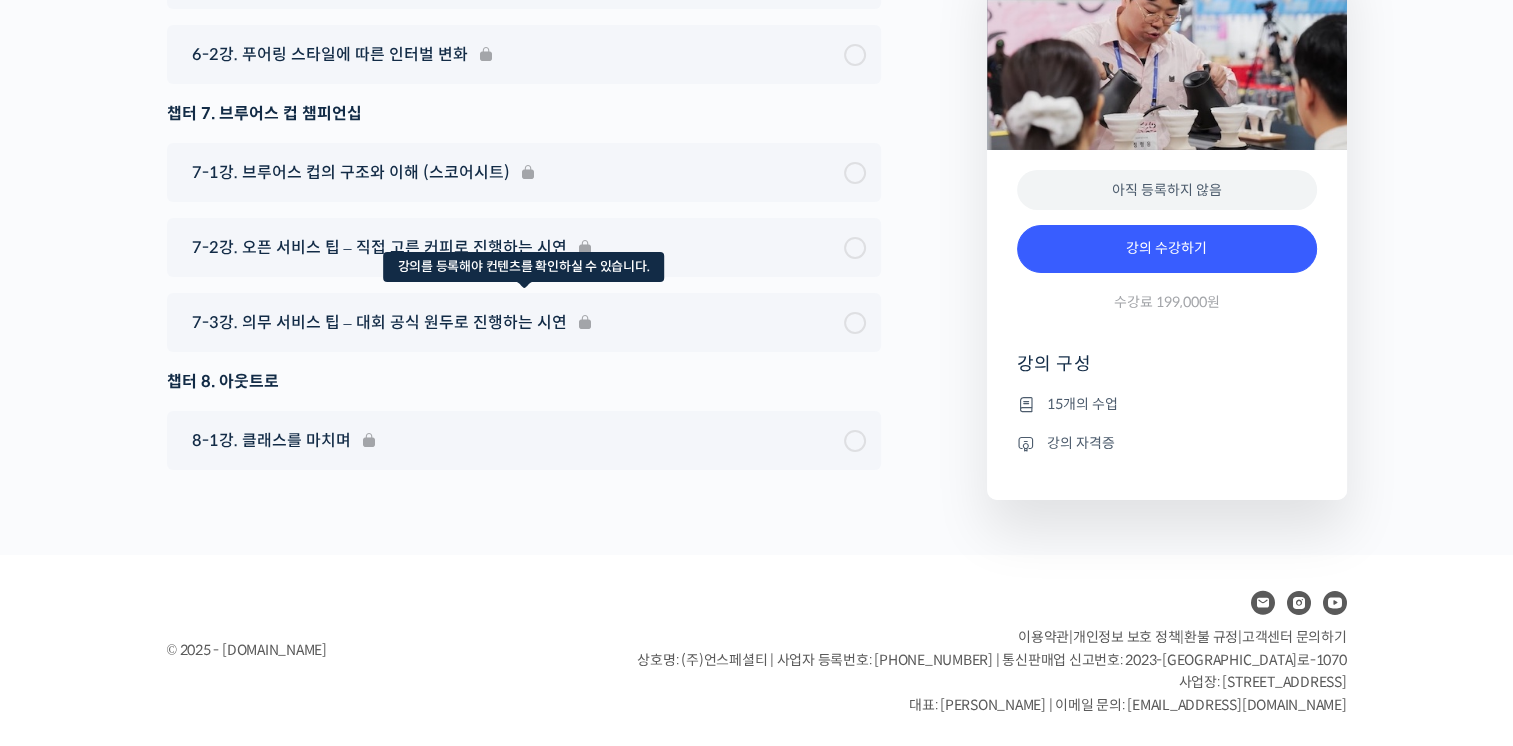 scroll, scrollTop: 6990, scrollLeft: 0, axis: vertical 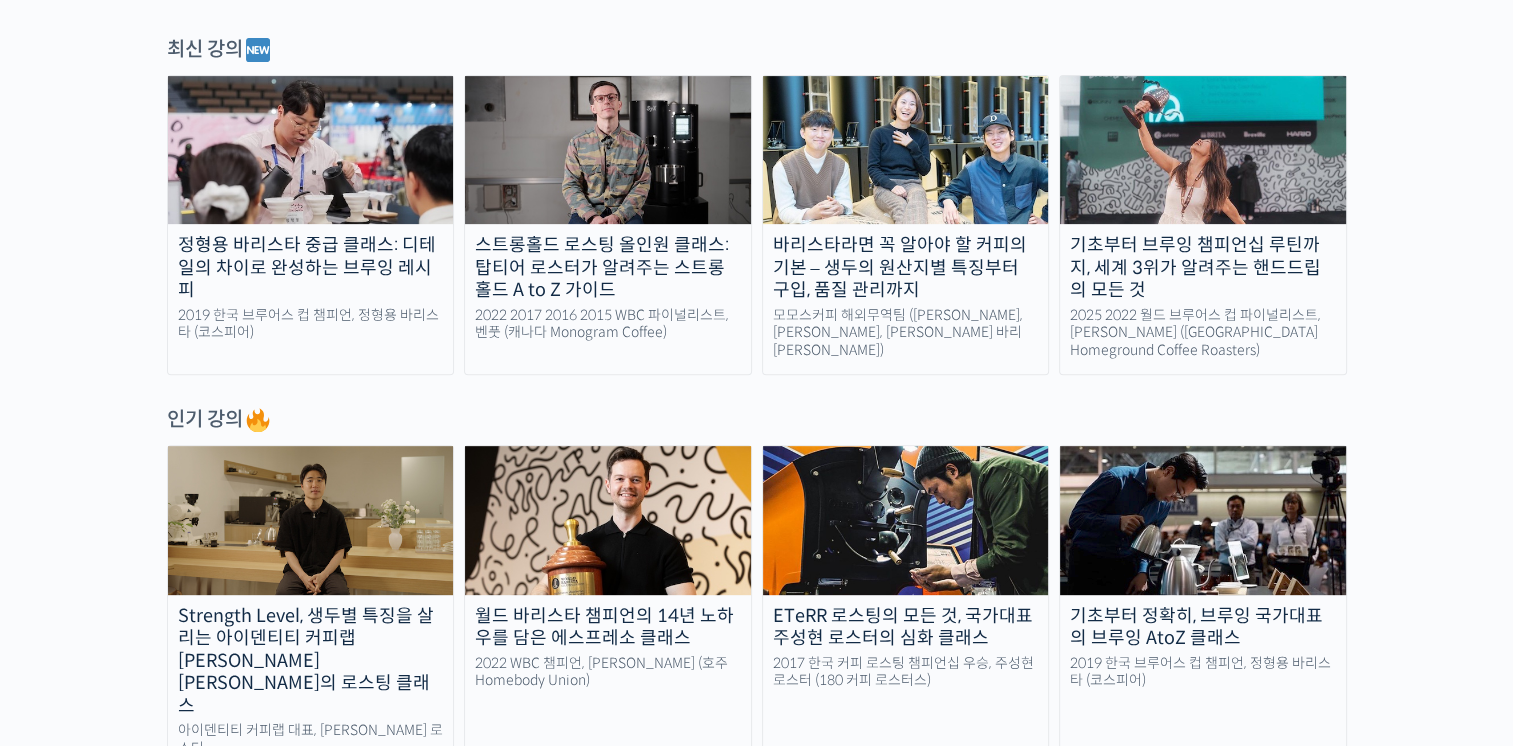 click on "기초부터 브루잉 챔피언십 루틴까지, 세계 3위가 알려주는 핸드드립의 모든 것
2025 2022 월드 브루어스 컵 파이널리스트, 엘리샤 탄 (싱가포르 Homeground Coffee Roasters)" at bounding box center (1203, 225) 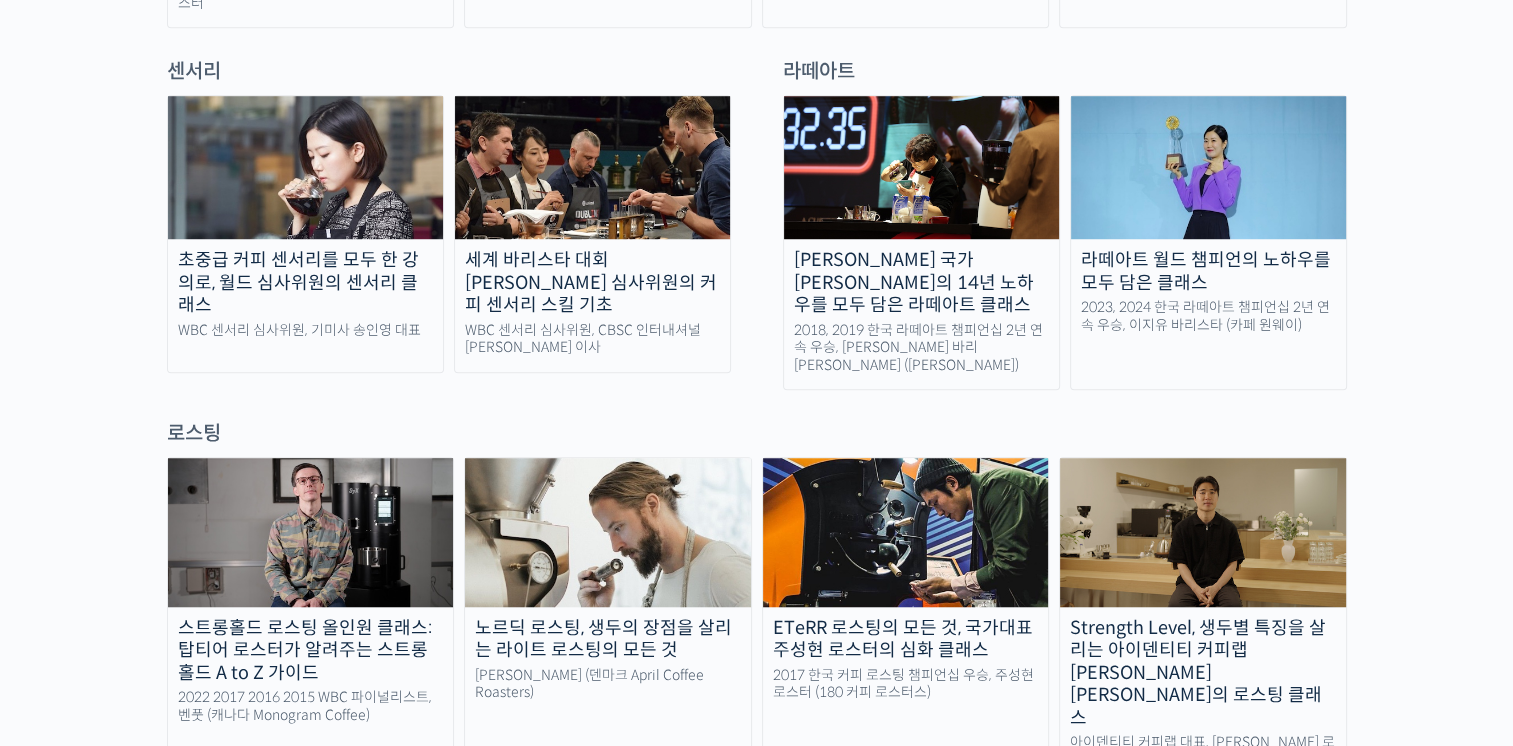 scroll, scrollTop: 1500, scrollLeft: 0, axis: vertical 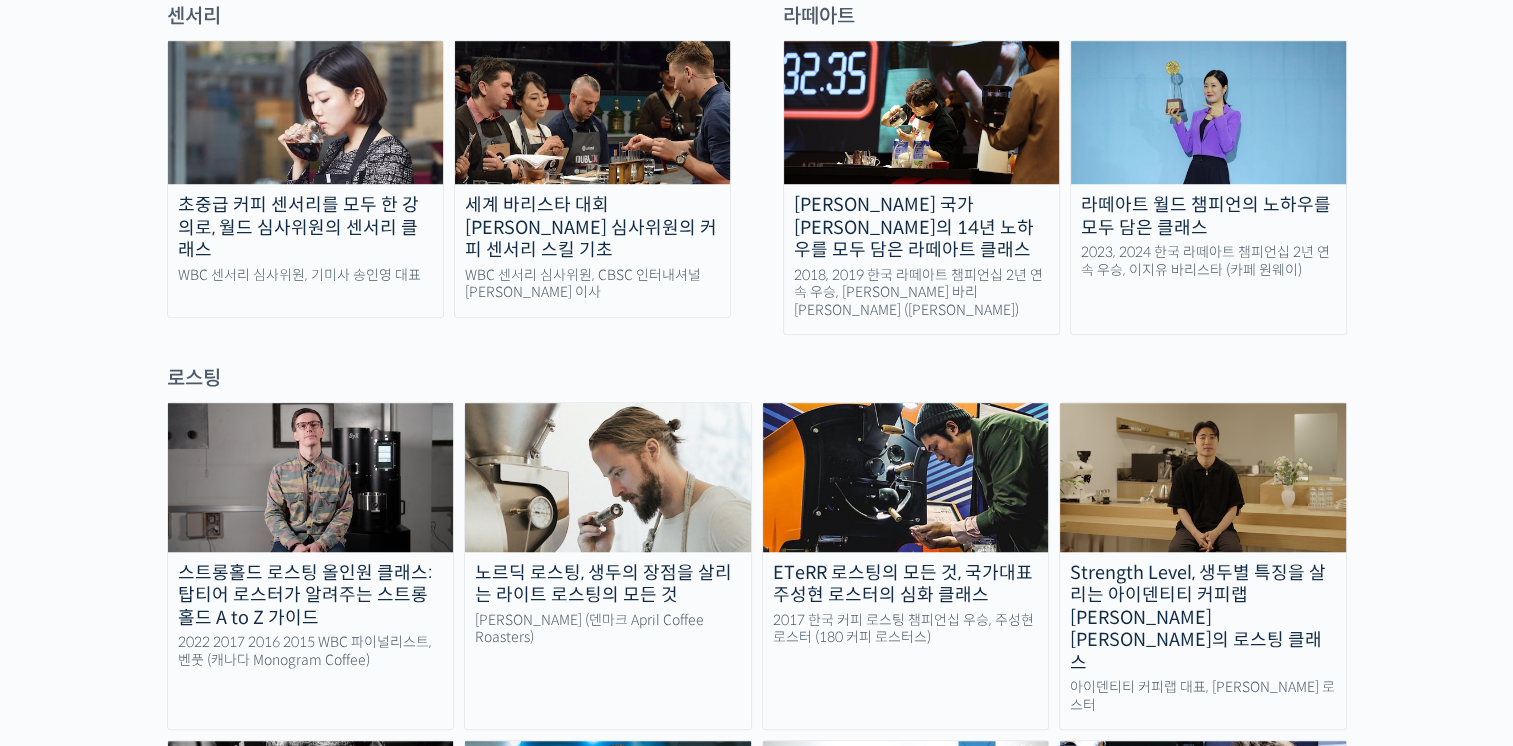 click on "노르딕 로스팅, 생두의 장점을 살리는 라이트 로스팅의 모든 것" at bounding box center [608, 584] 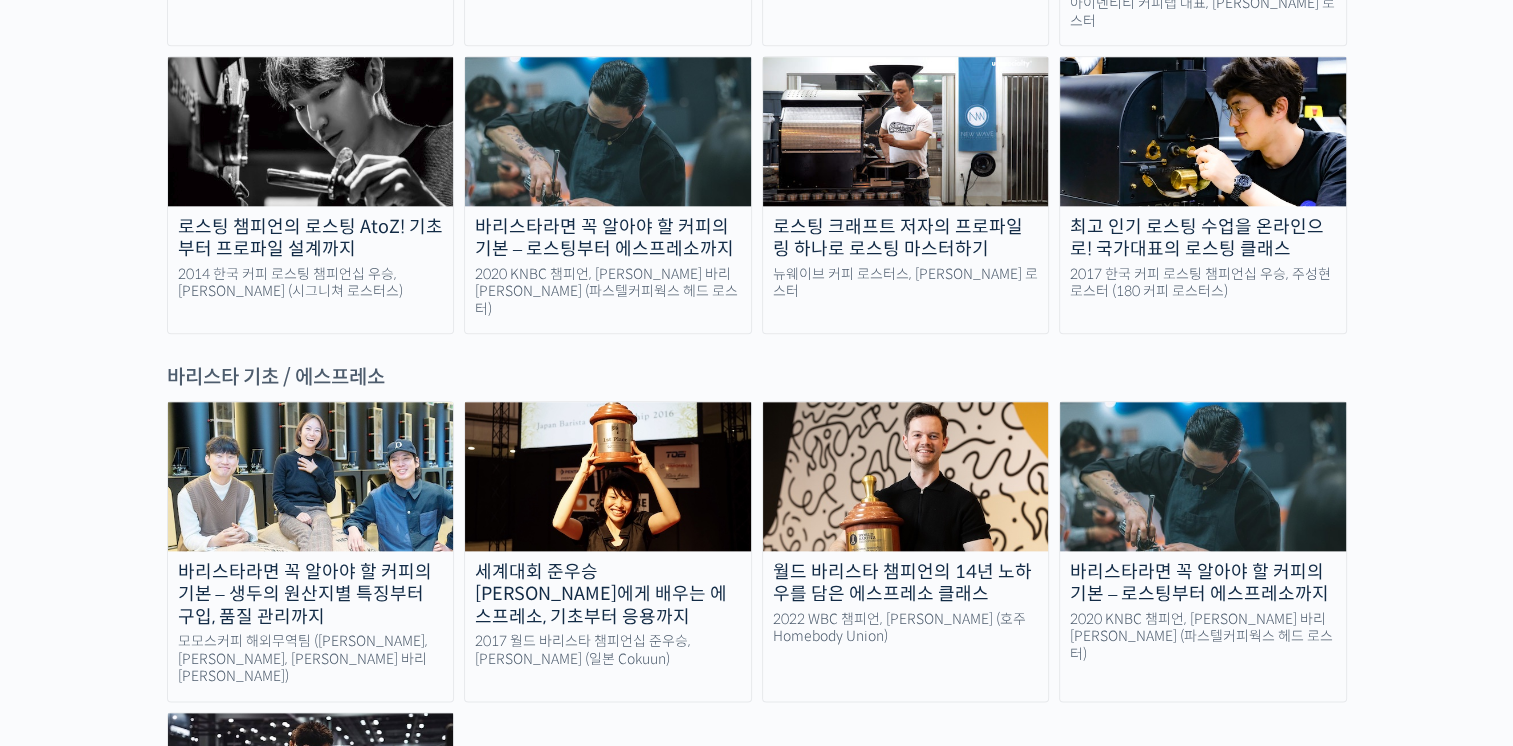 scroll, scrollTop: 2200, scrollLeft: 0, axis: vertical 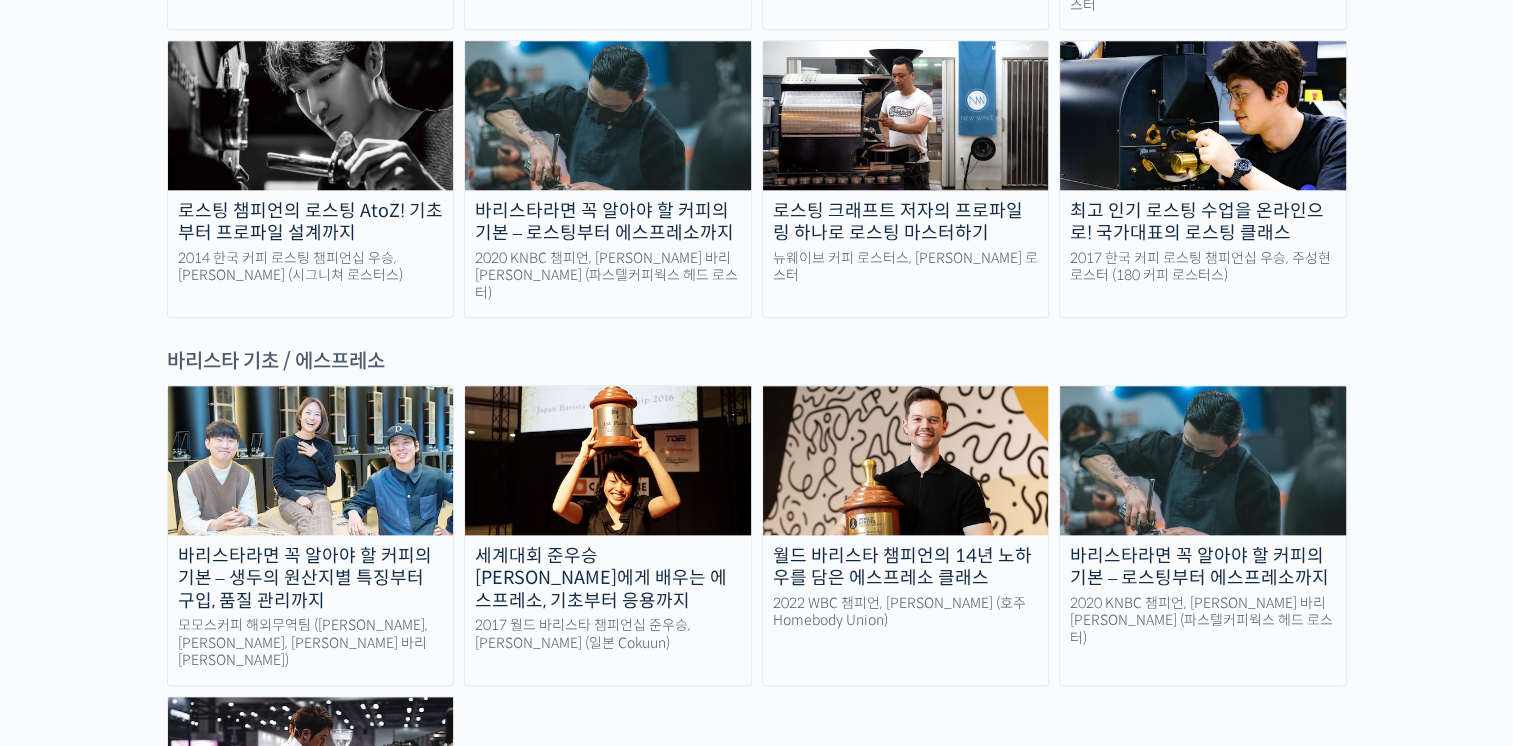 click on "바리스타라면 꼭 알아야 할 커피의 기본 – 생두의 원산지별 특징부터 구입, 품질 관리까지
모모스커피 해외무역팀 (전주연, 추경하, 김한중 바리스타)
세계대회 준우승 미키 스즈키에게 배우는 에스프레소, 기초부터 응용까지
2017 월드 바리스타 챔피언십 준우승, 미키 스즈키 (일본 Cokuun)
월드 바리스타 챔피언의 14년 노하우를 담은 에스프레소 클래스
2022 WBC 챔피언, 앤서니 더글라스 (호주 Homebody Union)
바리스타라면 꼭 알아야 할 커피의 기본 – 로스팅부터 에스프레소까지
2020 KNBC 챔피언, 방현영 바리스타 (파스텔커피웍스 헤드 로스터)" at bounding box center [757, 670] 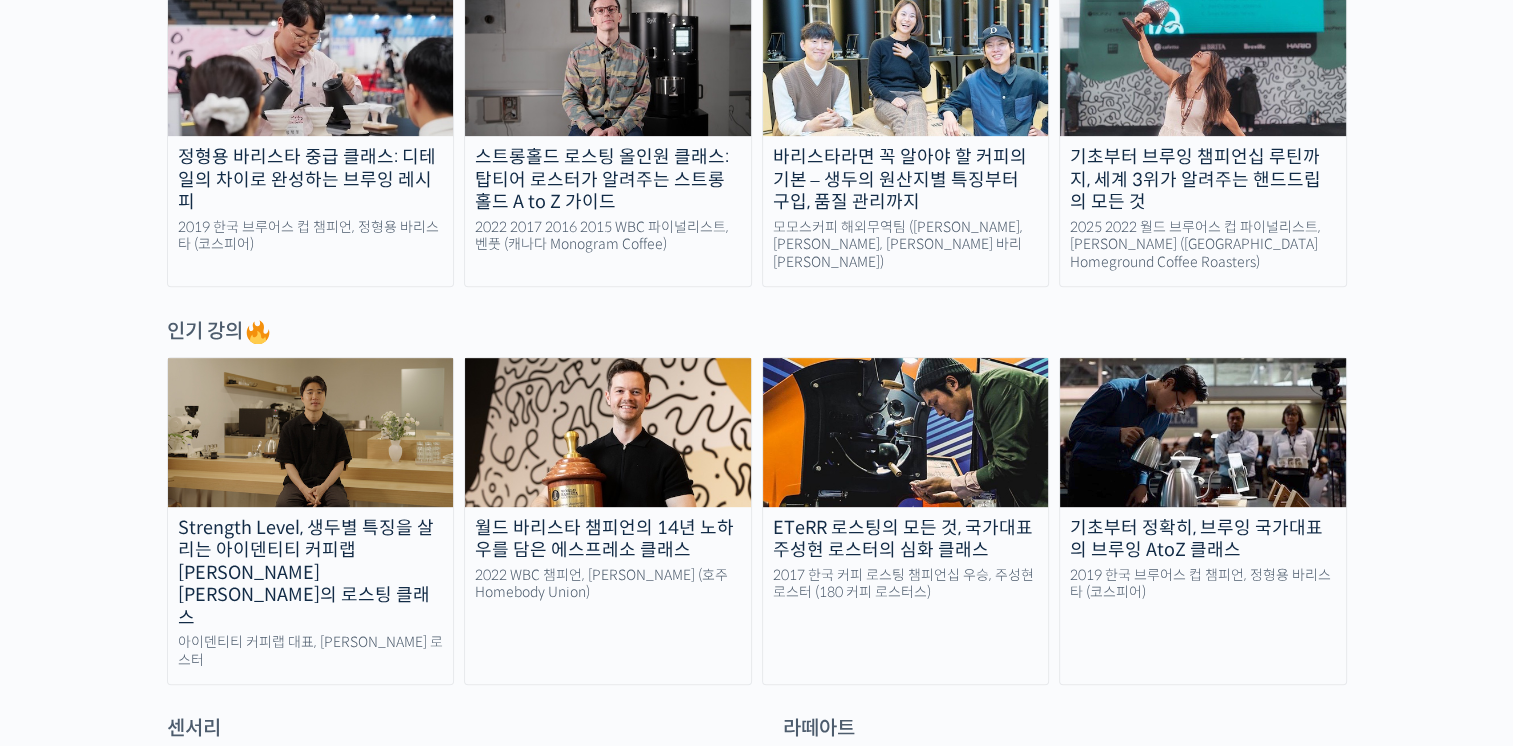 scroll, scrollTop: 800, scrollLeft: 0, axis: vertical 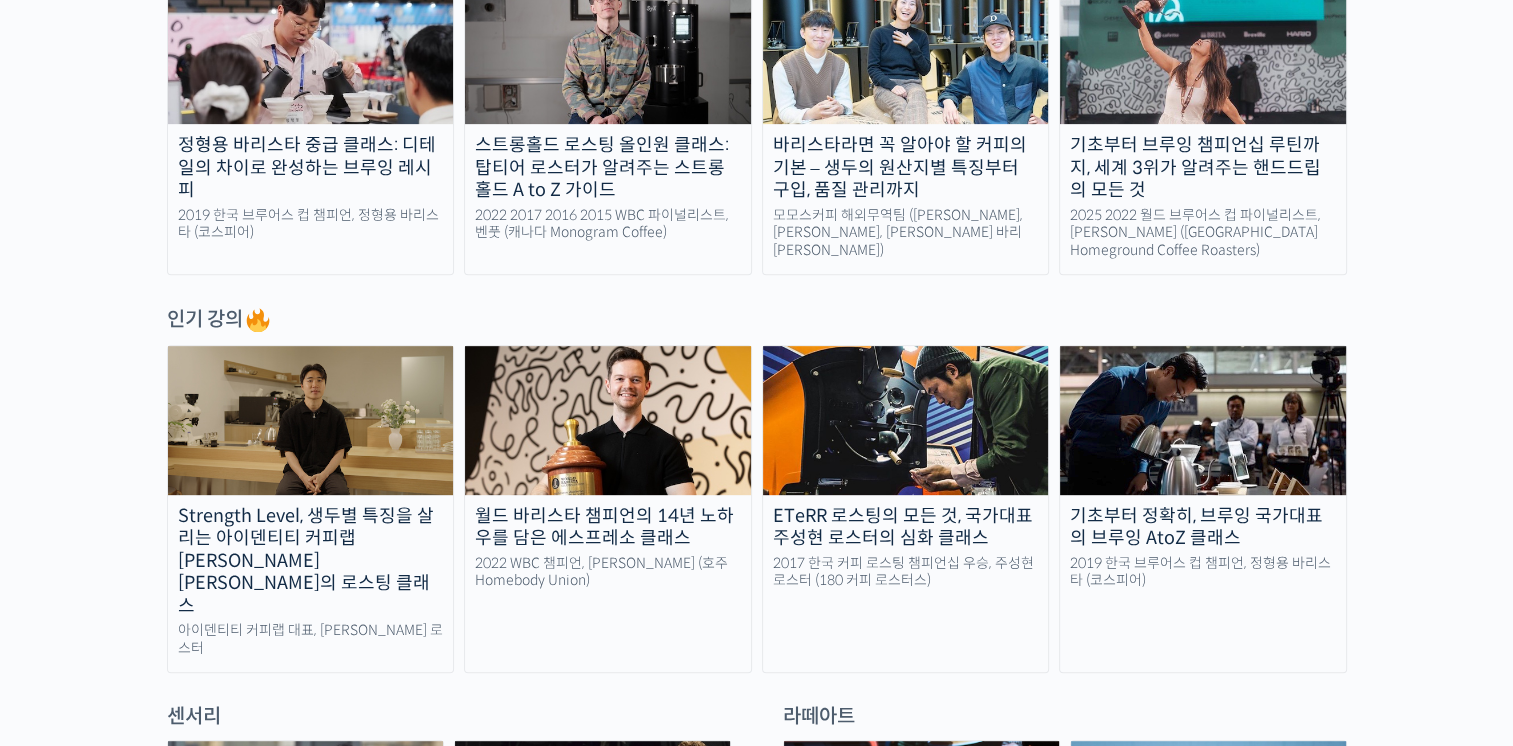 click at bounding box center [757, 688] 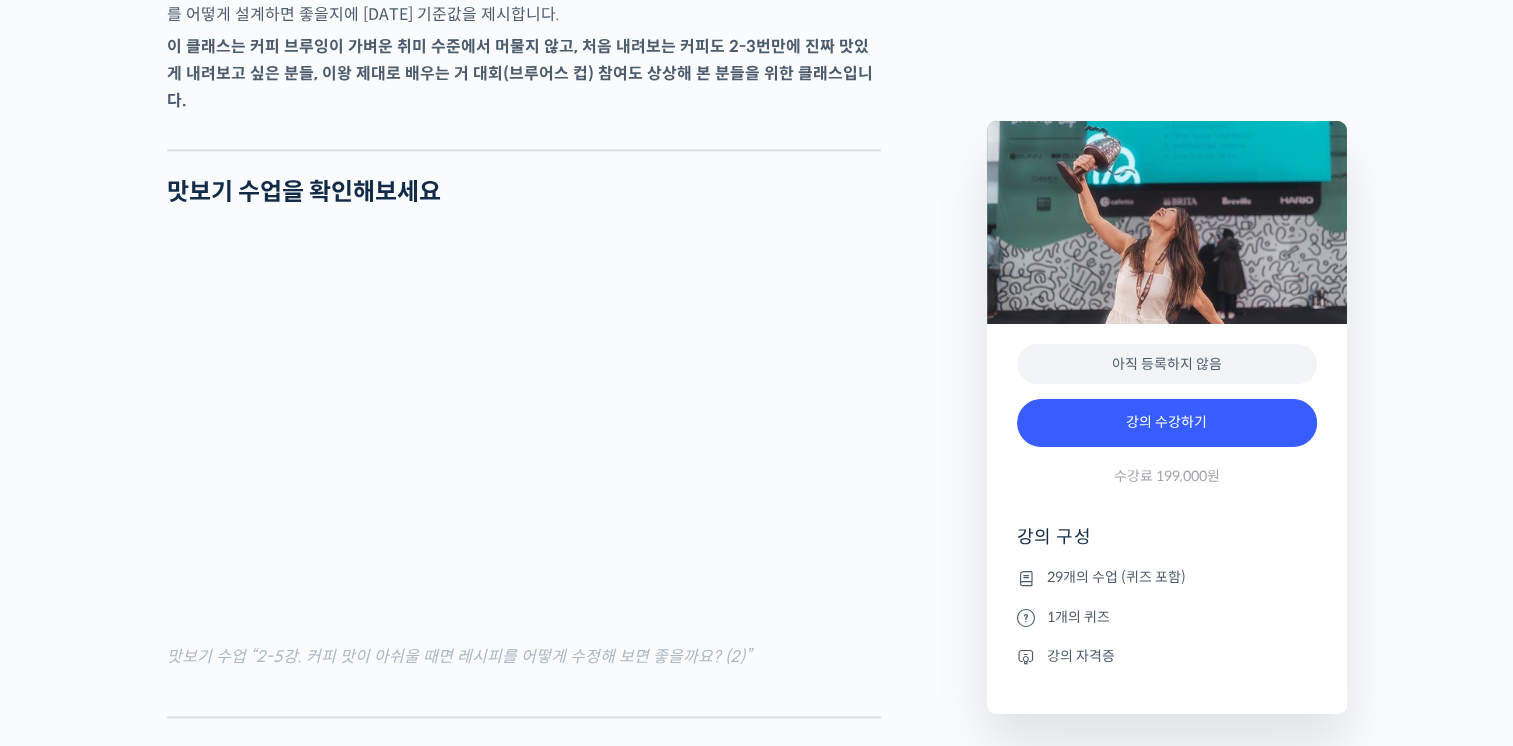 scroll, scrollTop: 2800, scrollLeft: 0, axis: vertical 